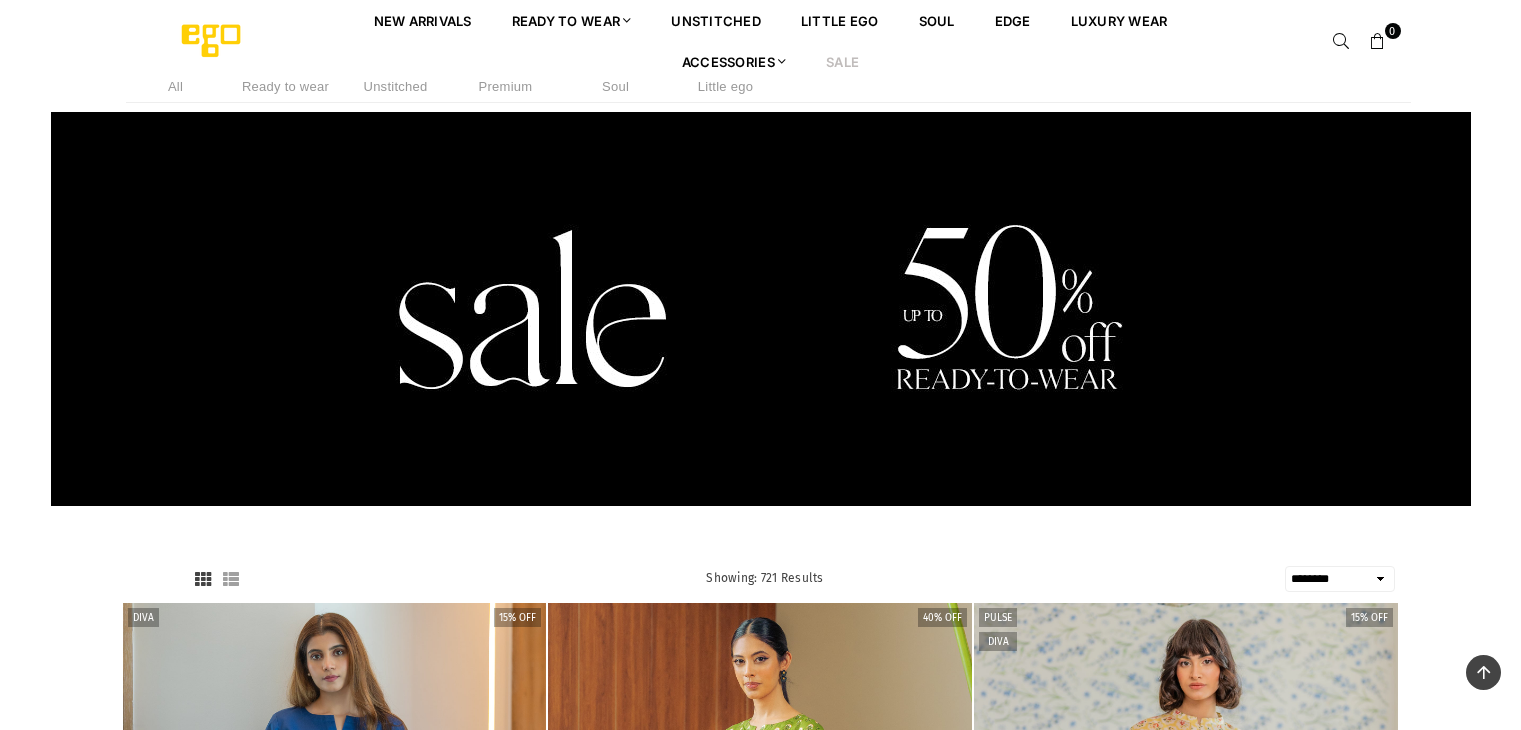 select on "******" 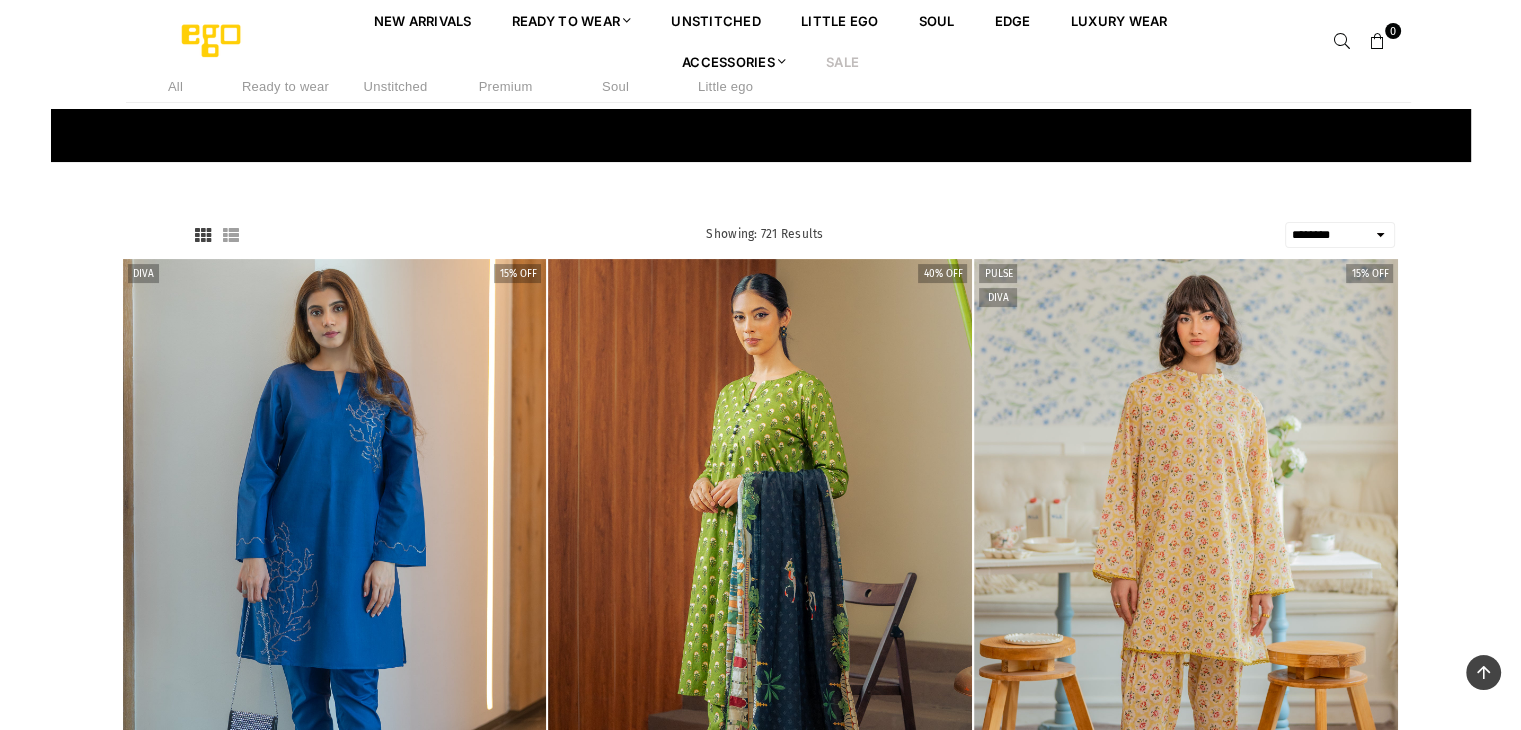 scroll, scrollTop: 0, scrollLeft: 0, axis: both 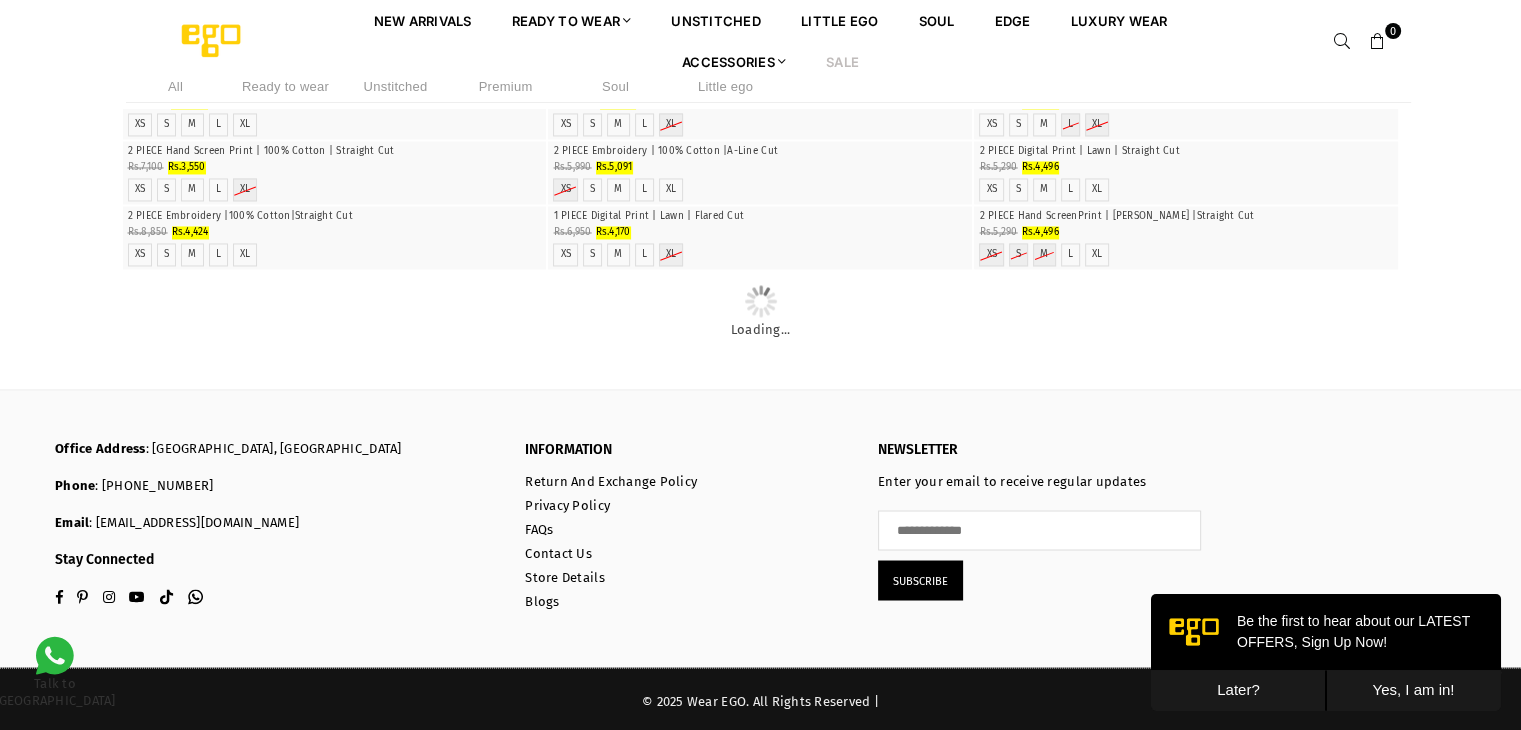 click on "Later?" at bounding box center (1238, 690) 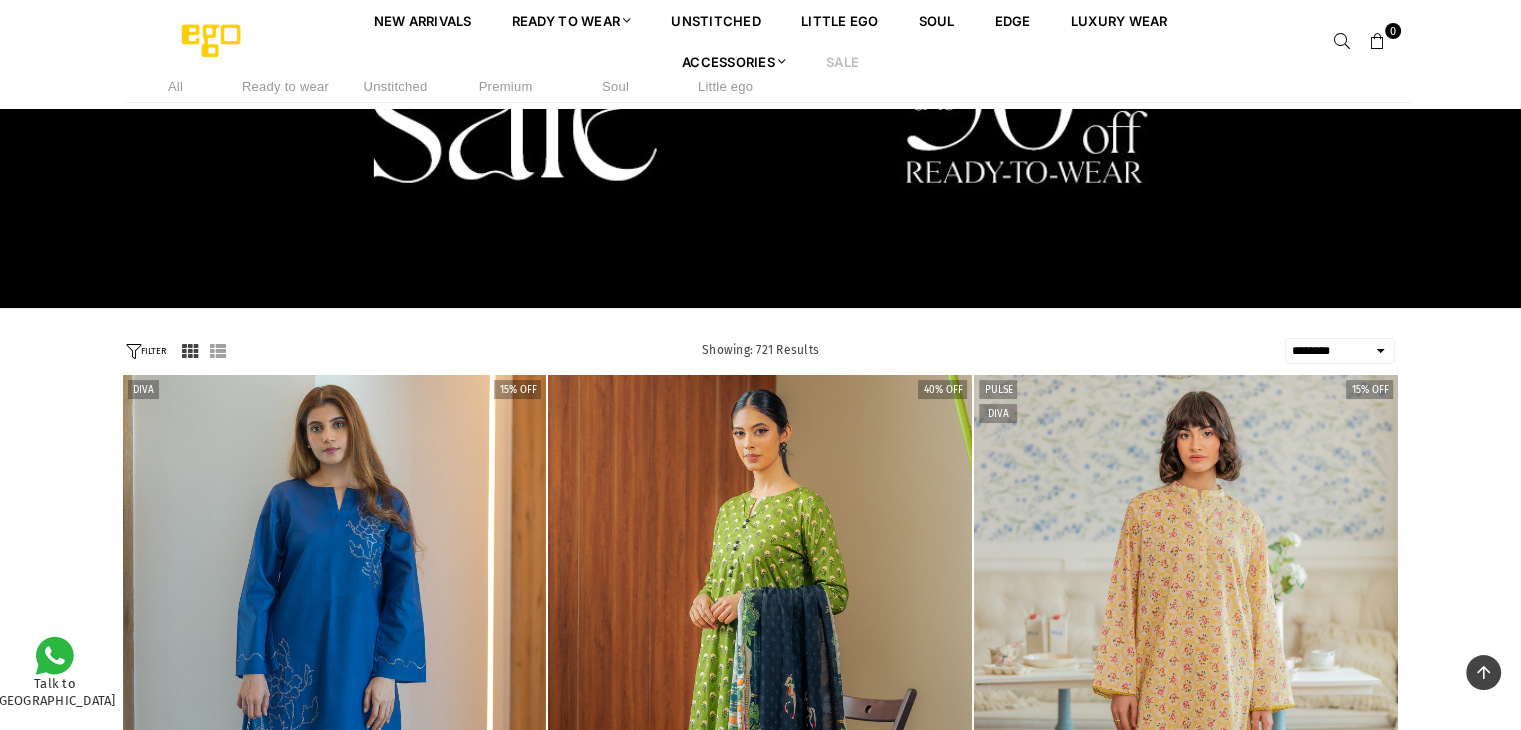 scroll, scrollTop: 96, scrollLeft: 0, axis: vertical 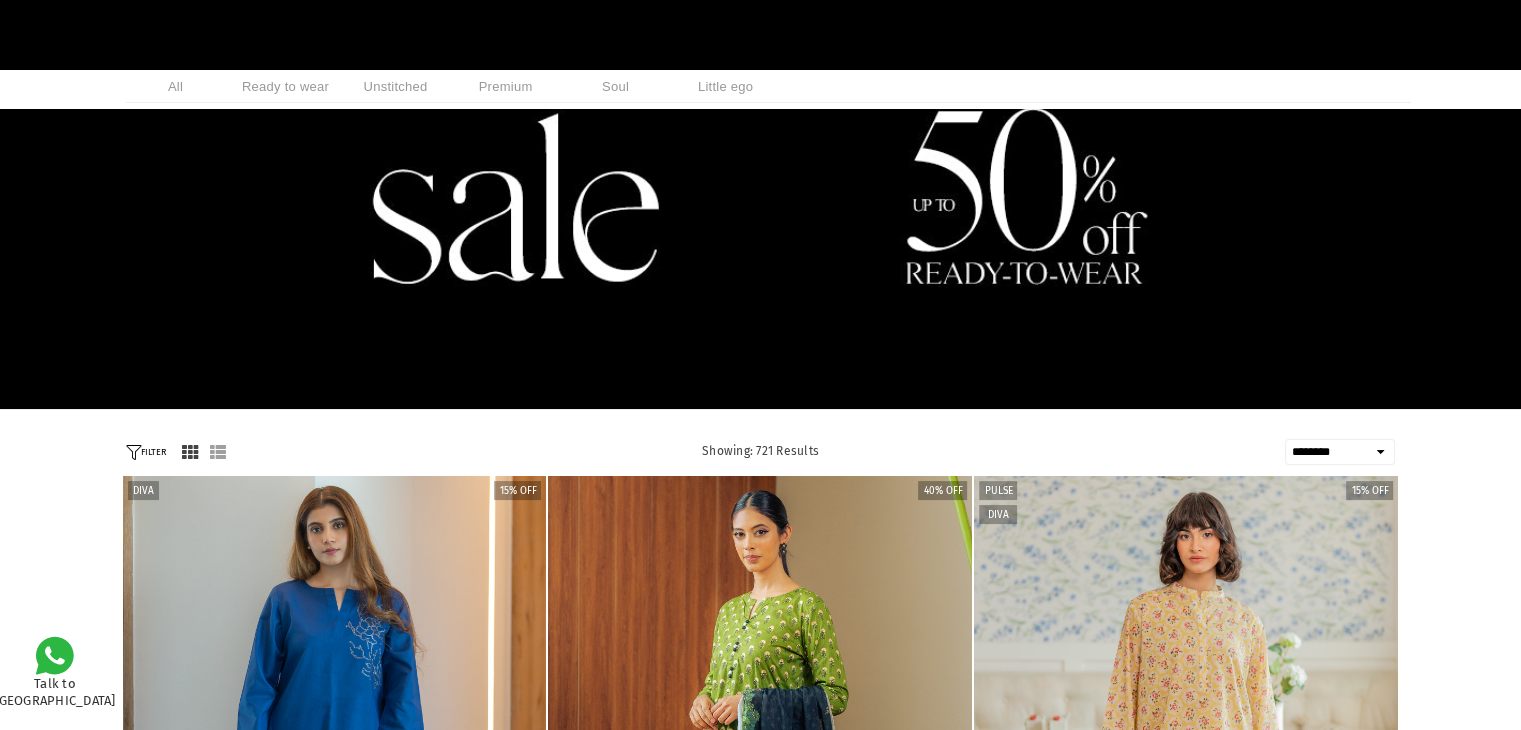 click on "Ready to wear" at bounding box center (286, 86) 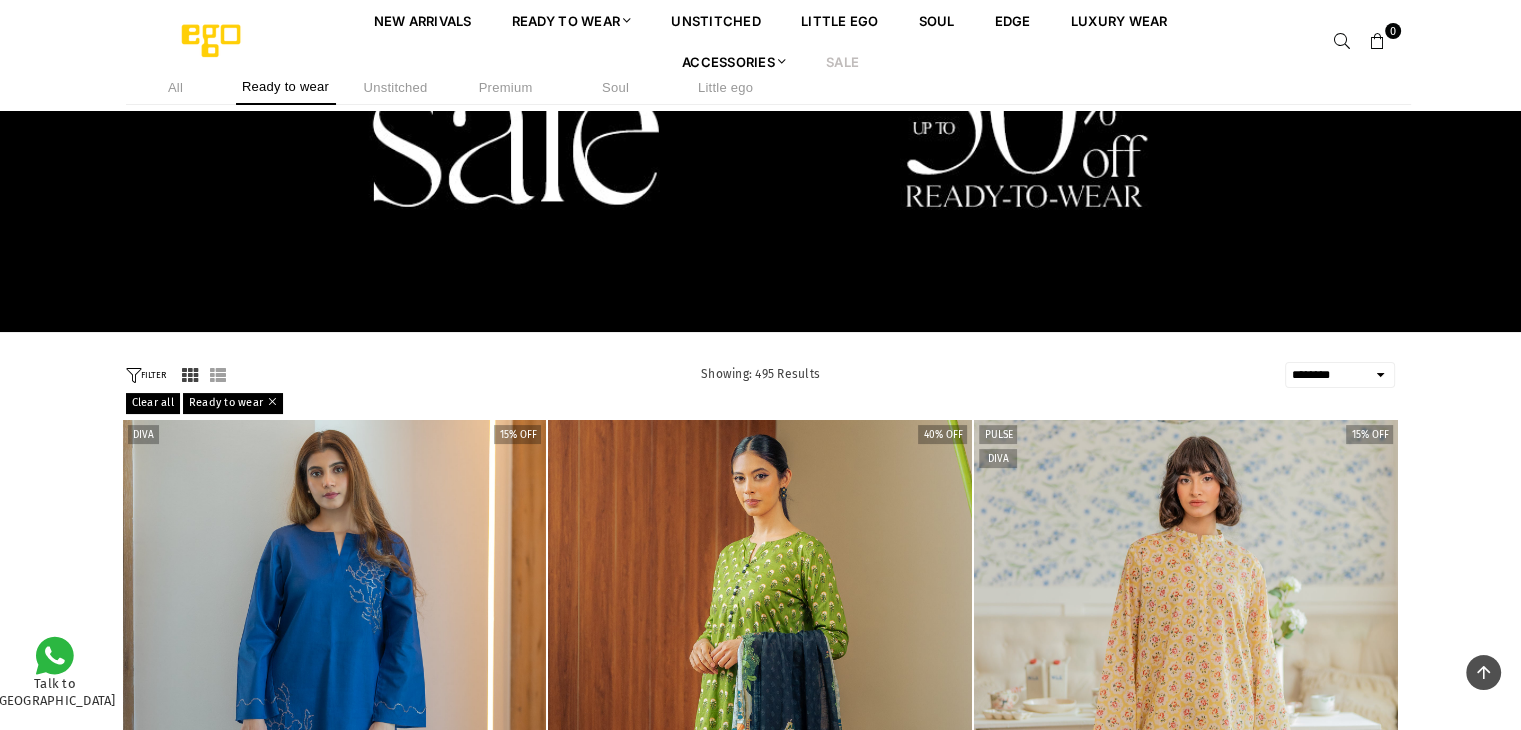 scroll, scrollTop: 171, scrollLeft: 0, axis: vertical 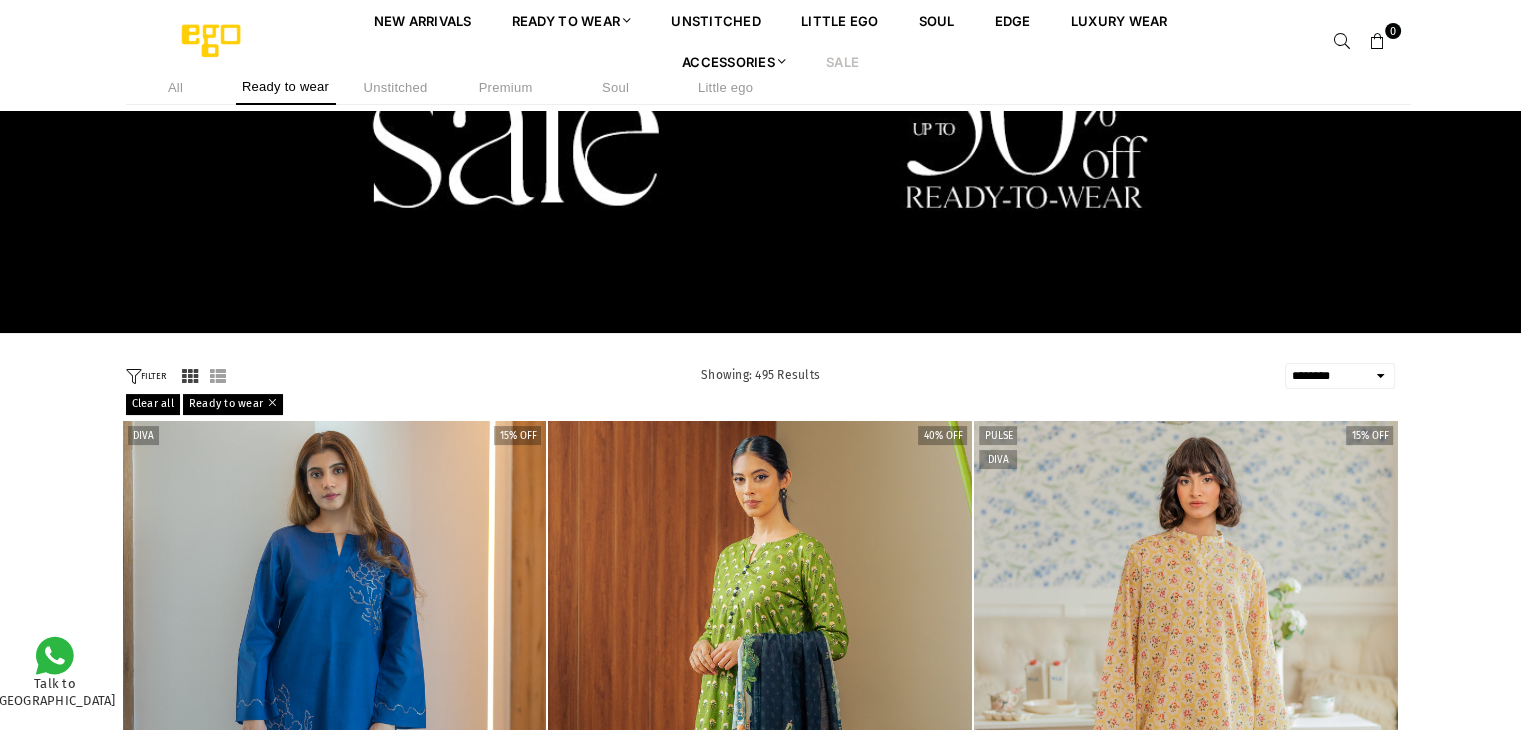 click on "FILTER" at bounding box center [146, 376] 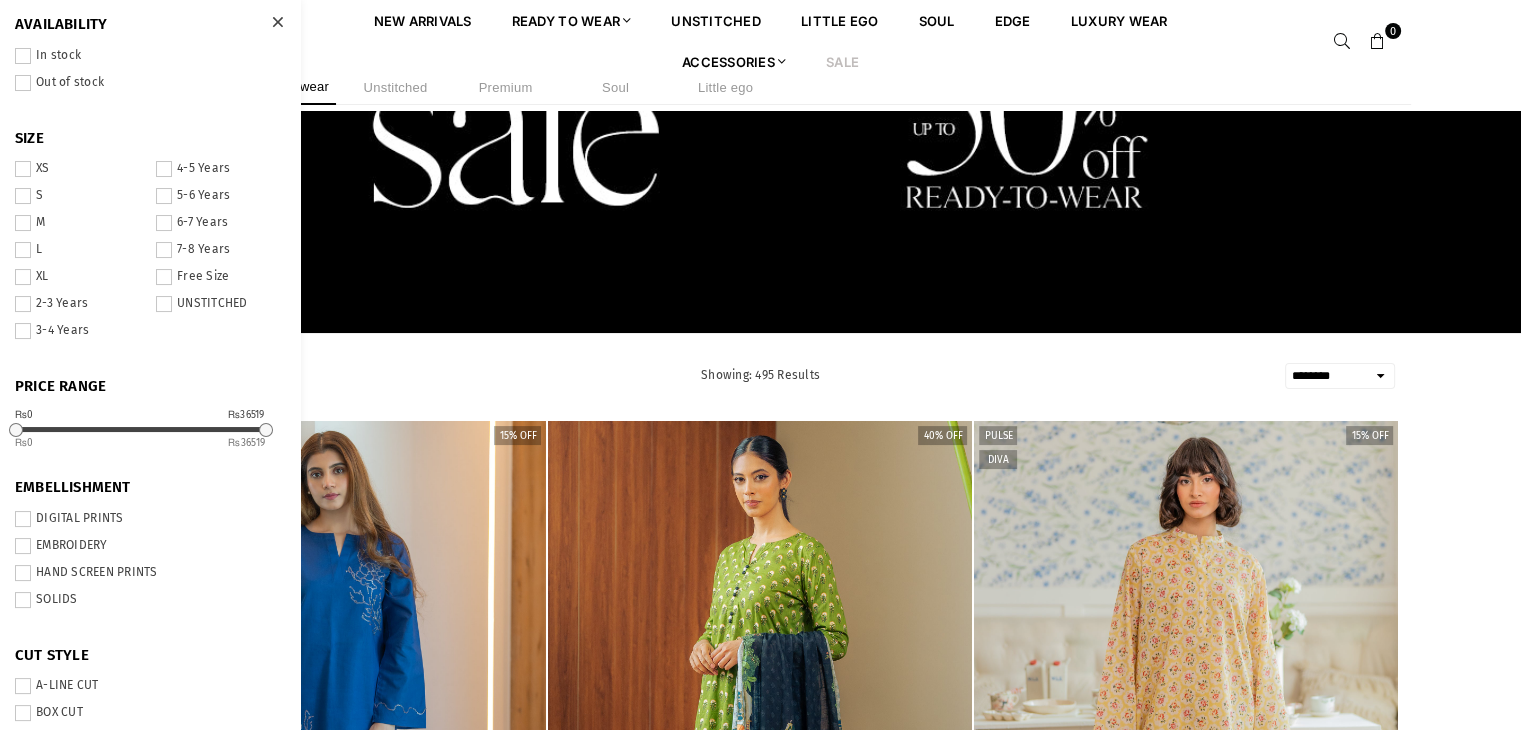 click on "EMBROIDERY" at bounding box center (150, 546) 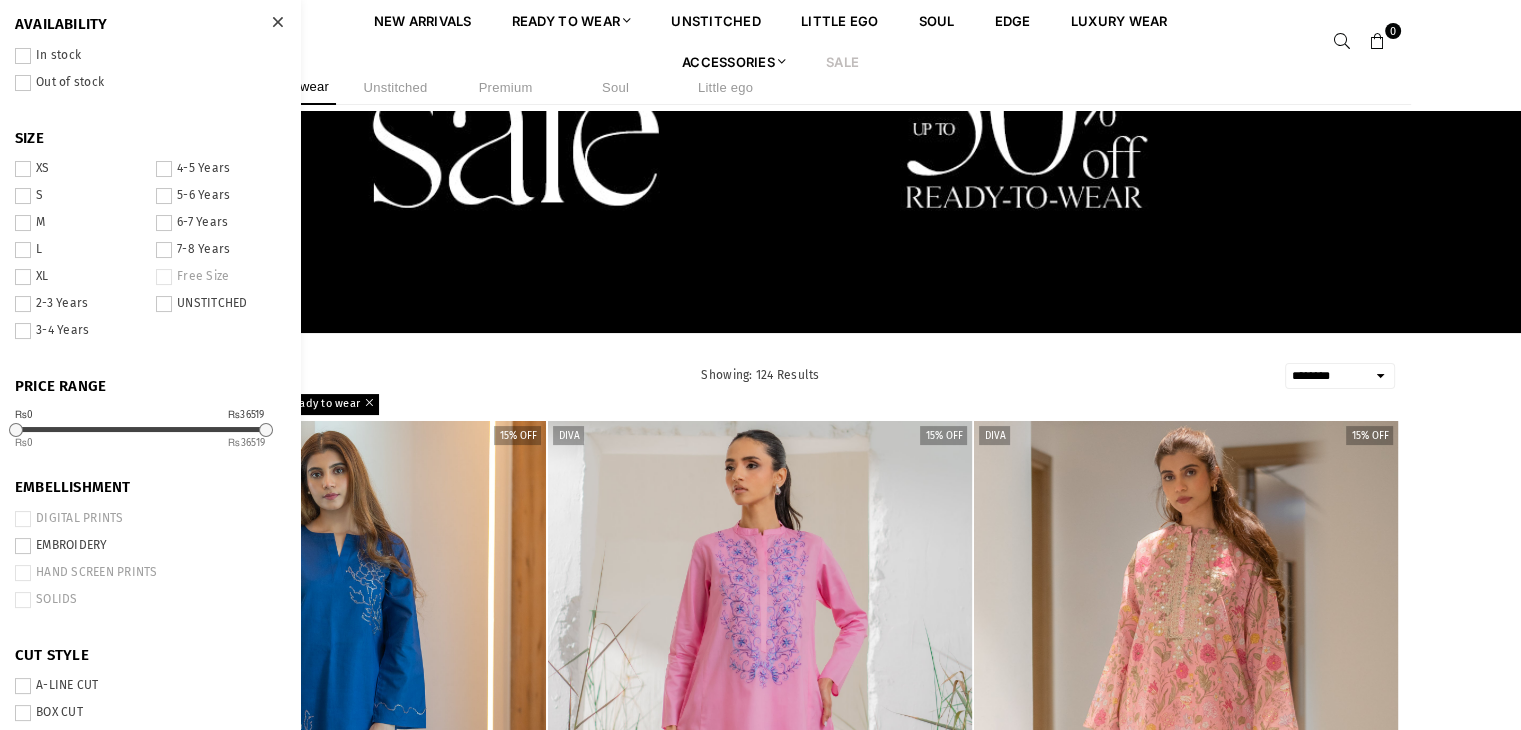 click on "**********" at bounding box center (761, 1812) 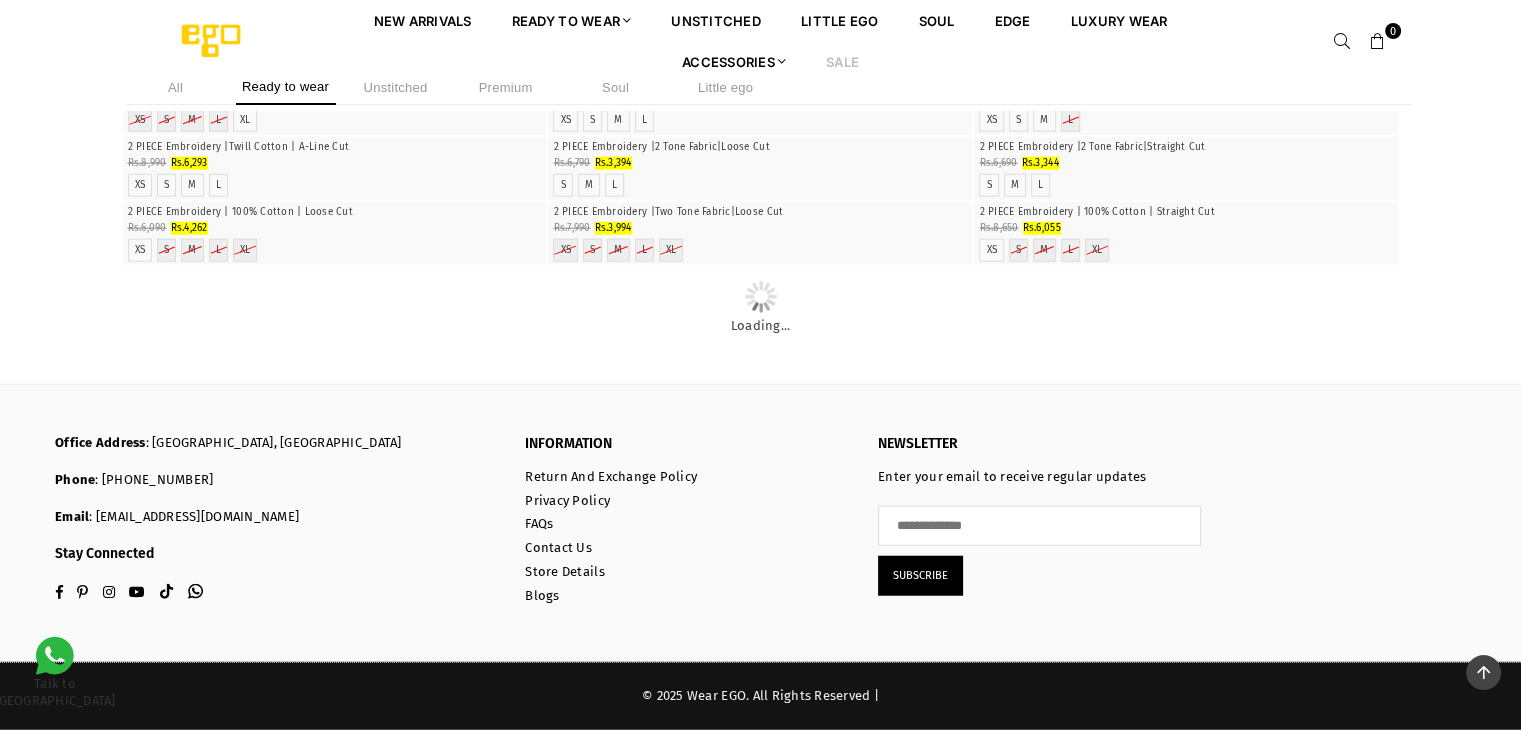 scroll, scrollTop: 7502, scrollLeft: 0, axis: vertical 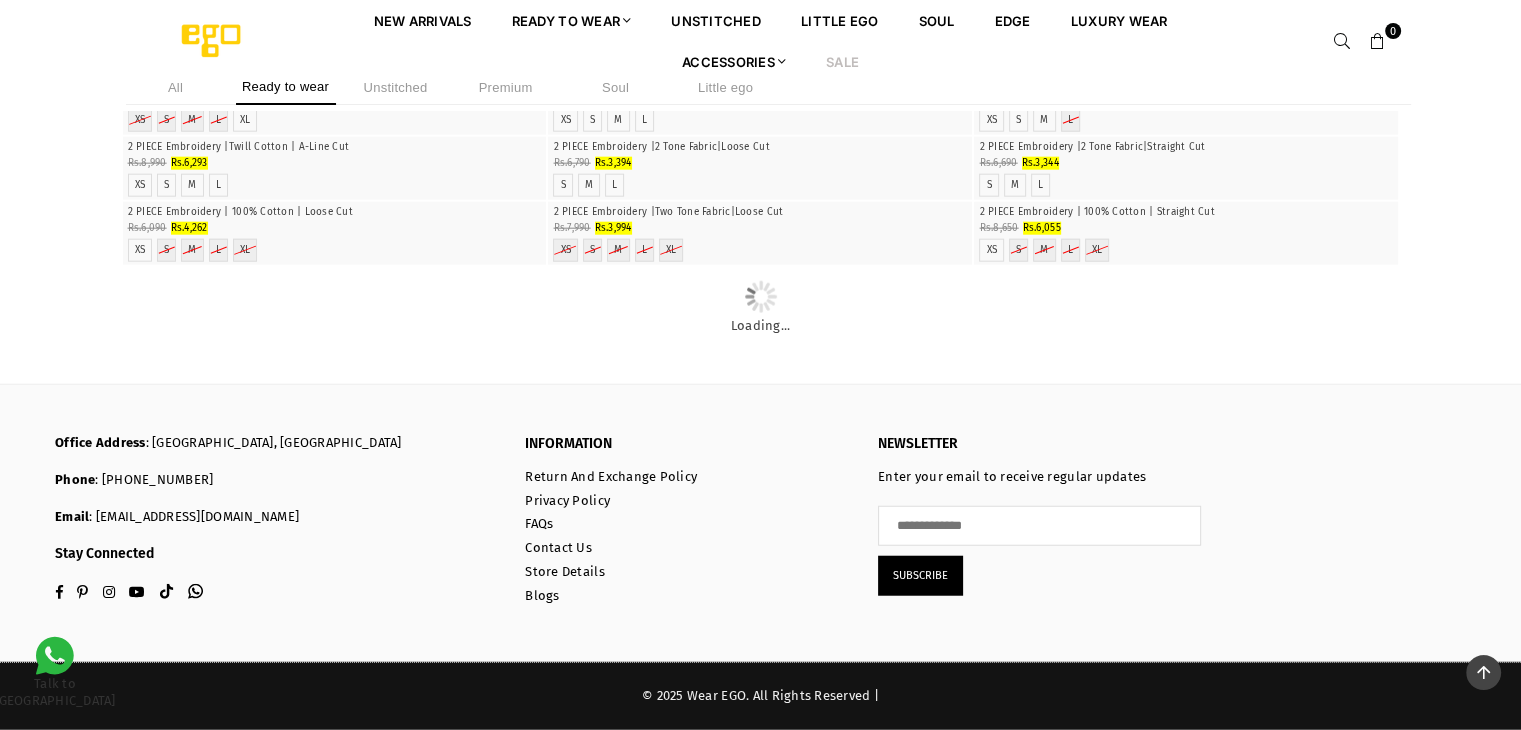 click at bounding box center (760, 137) 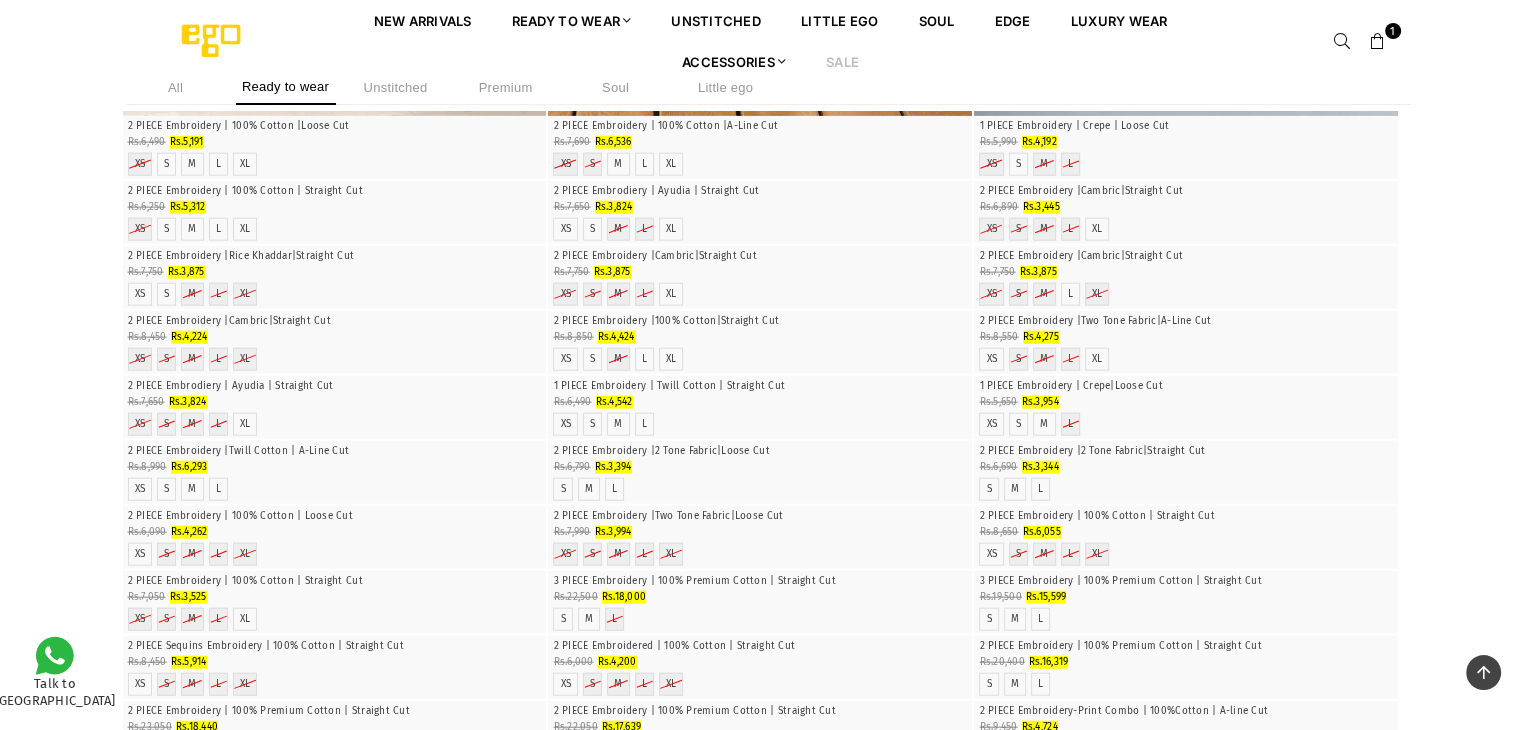 scroll, scrollTop: 0, scrollLeft: 0, axis: both 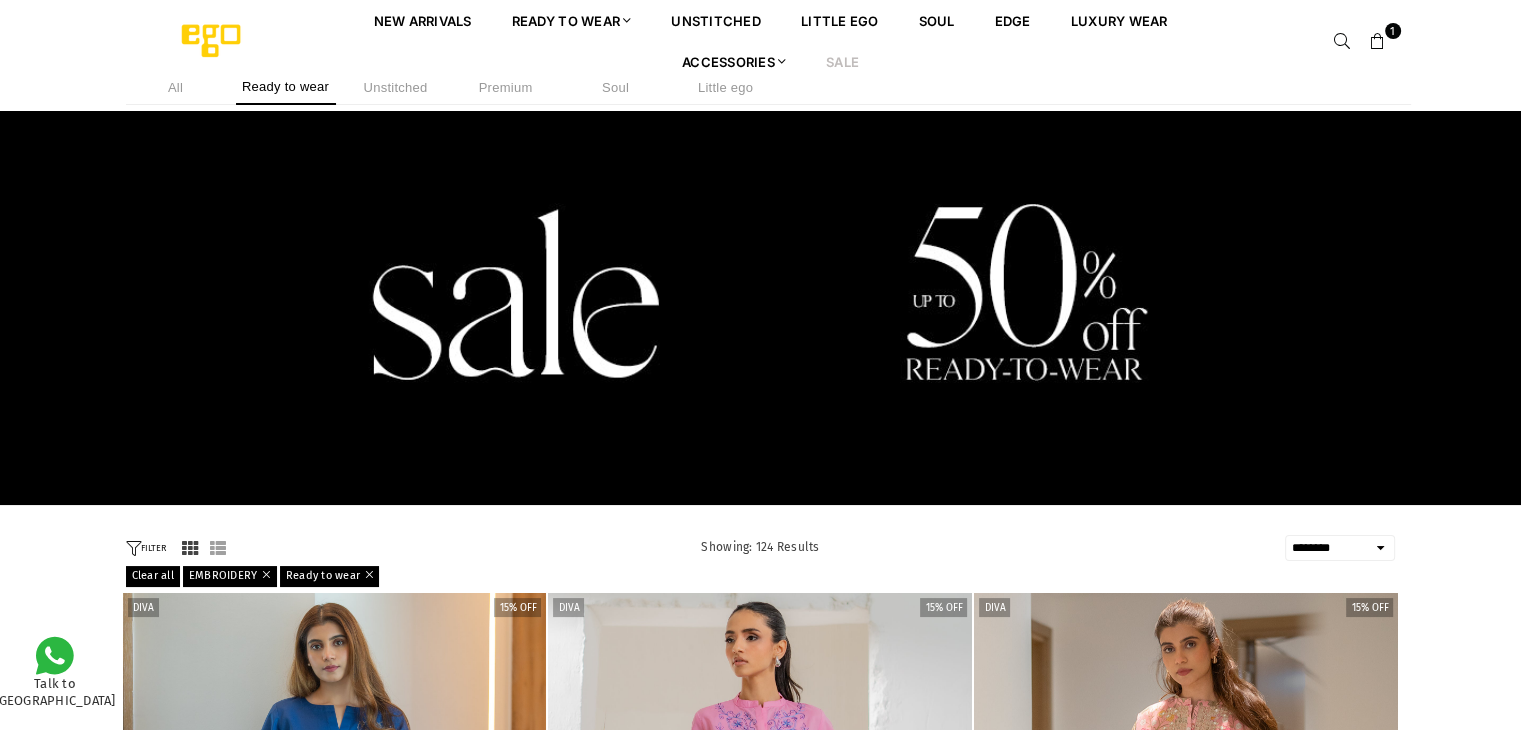 click on "FILTER" at bounding box center (146, 548) 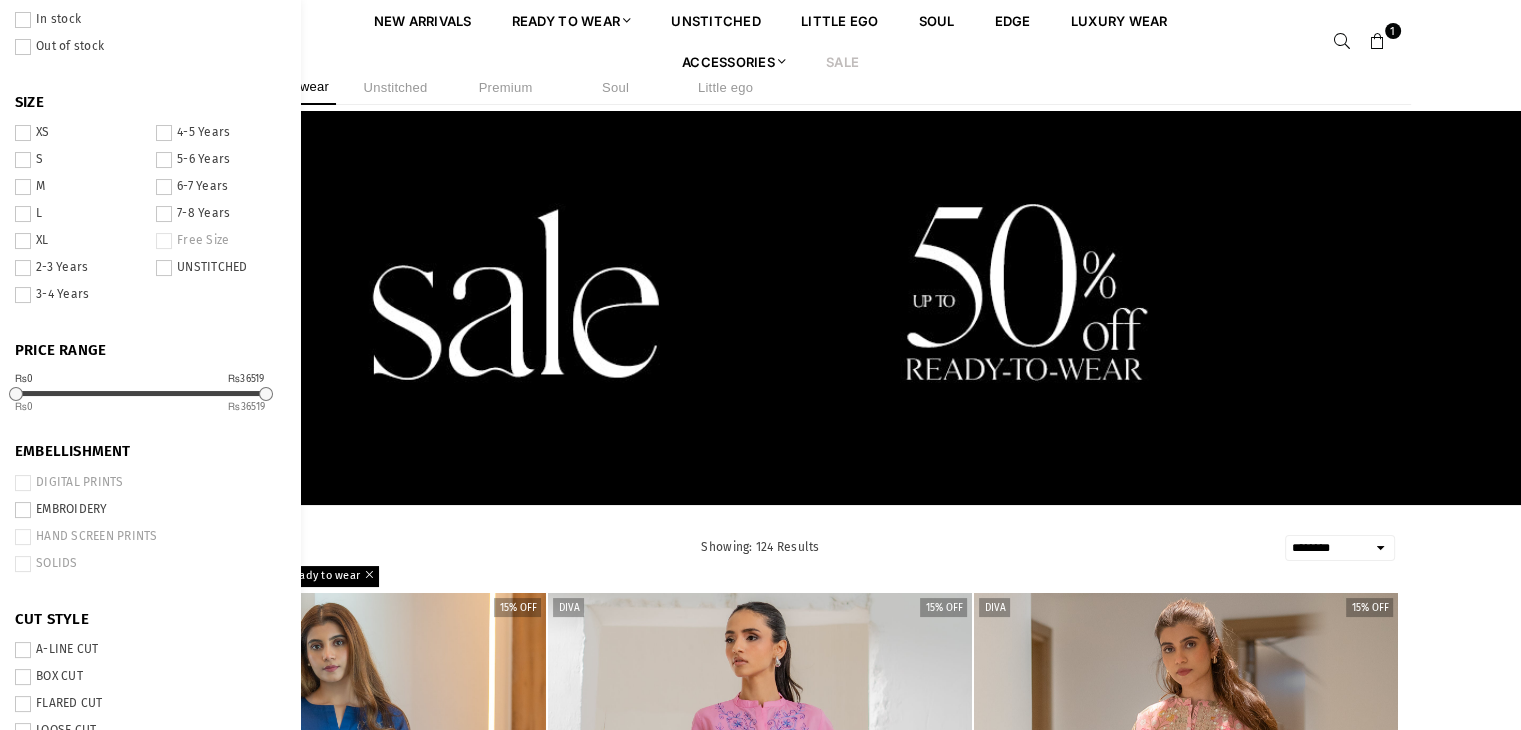scroll, scrollTop: 0, scrollLeft: 0, axis: both 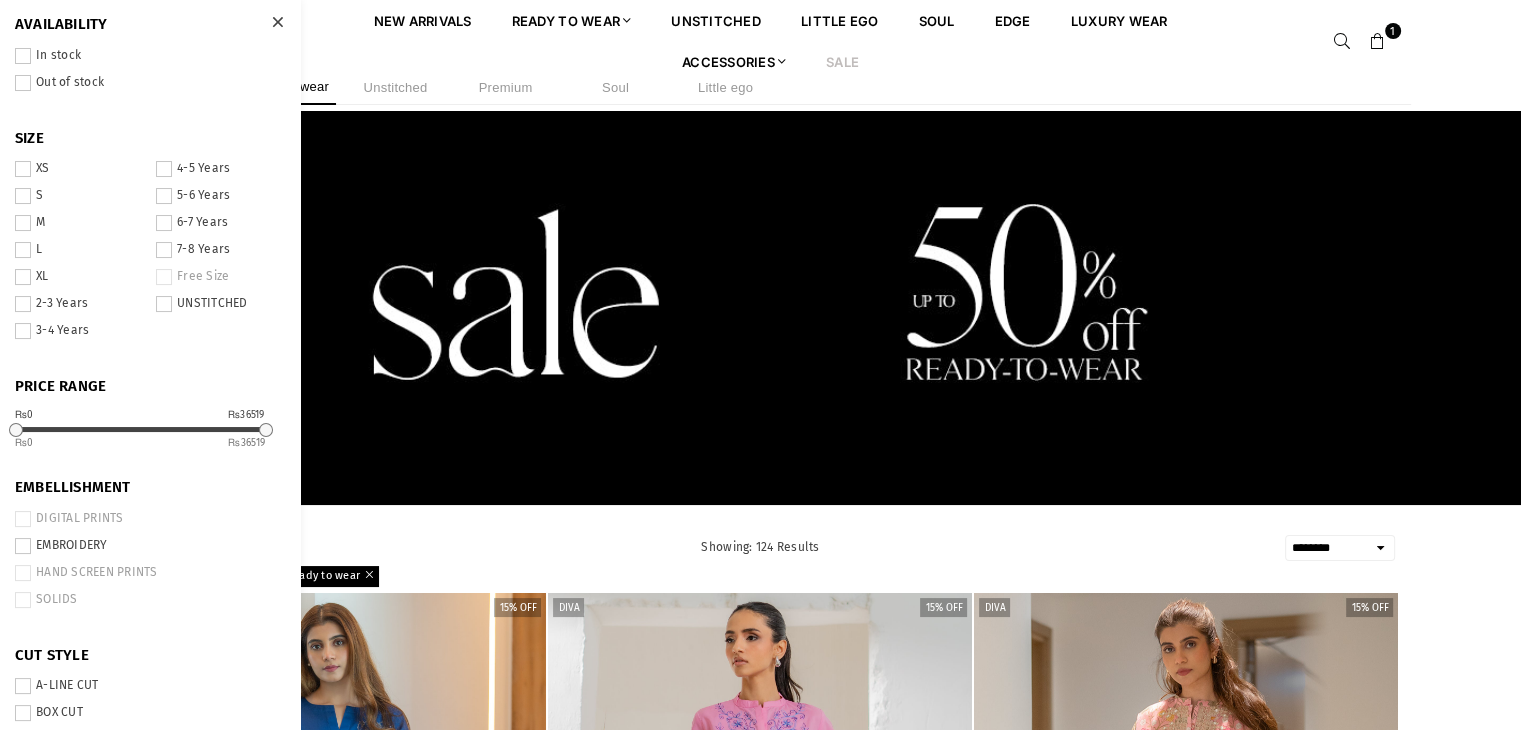click at bounding box center (23, 56) 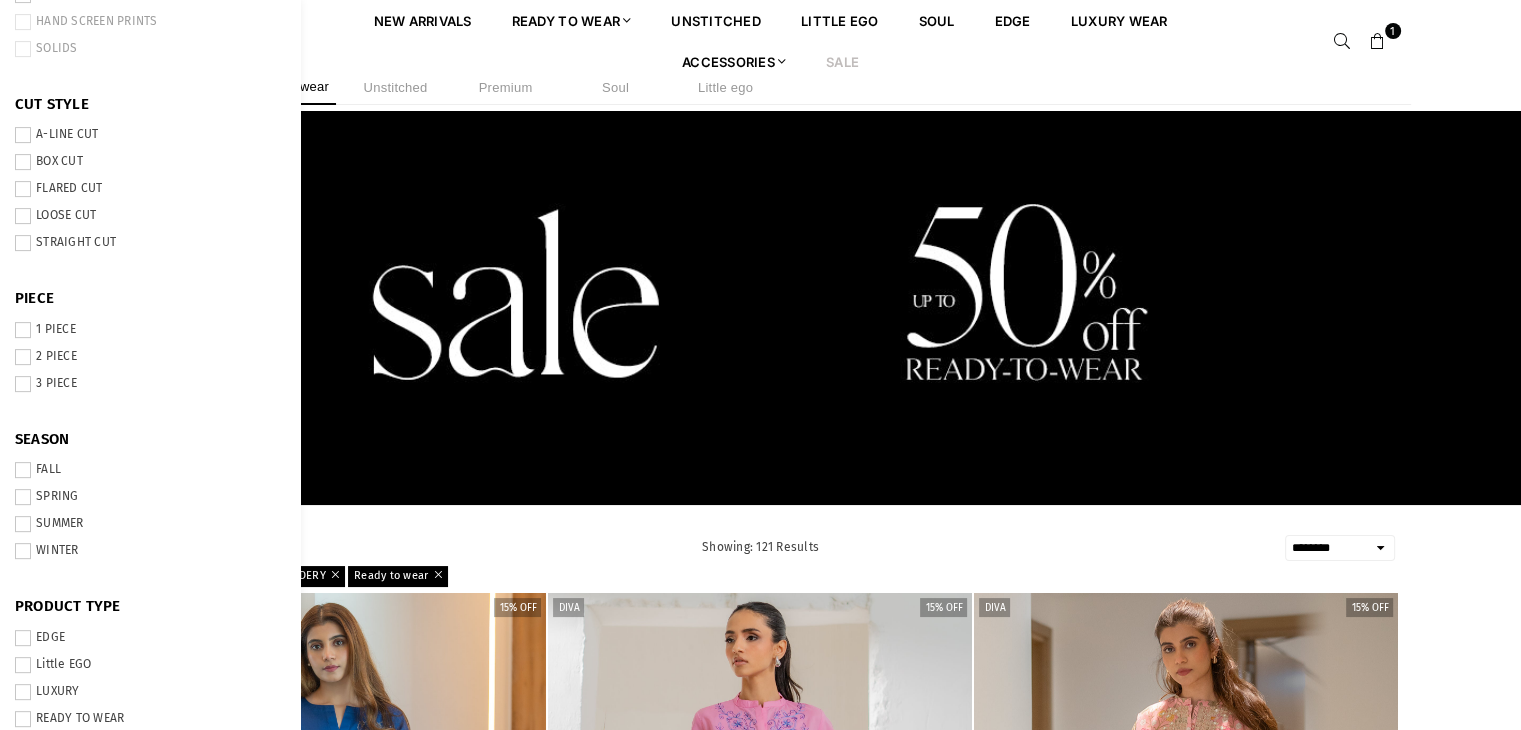 scroll, scrollTop: 552, scrollLeft: 0, axis: vertical 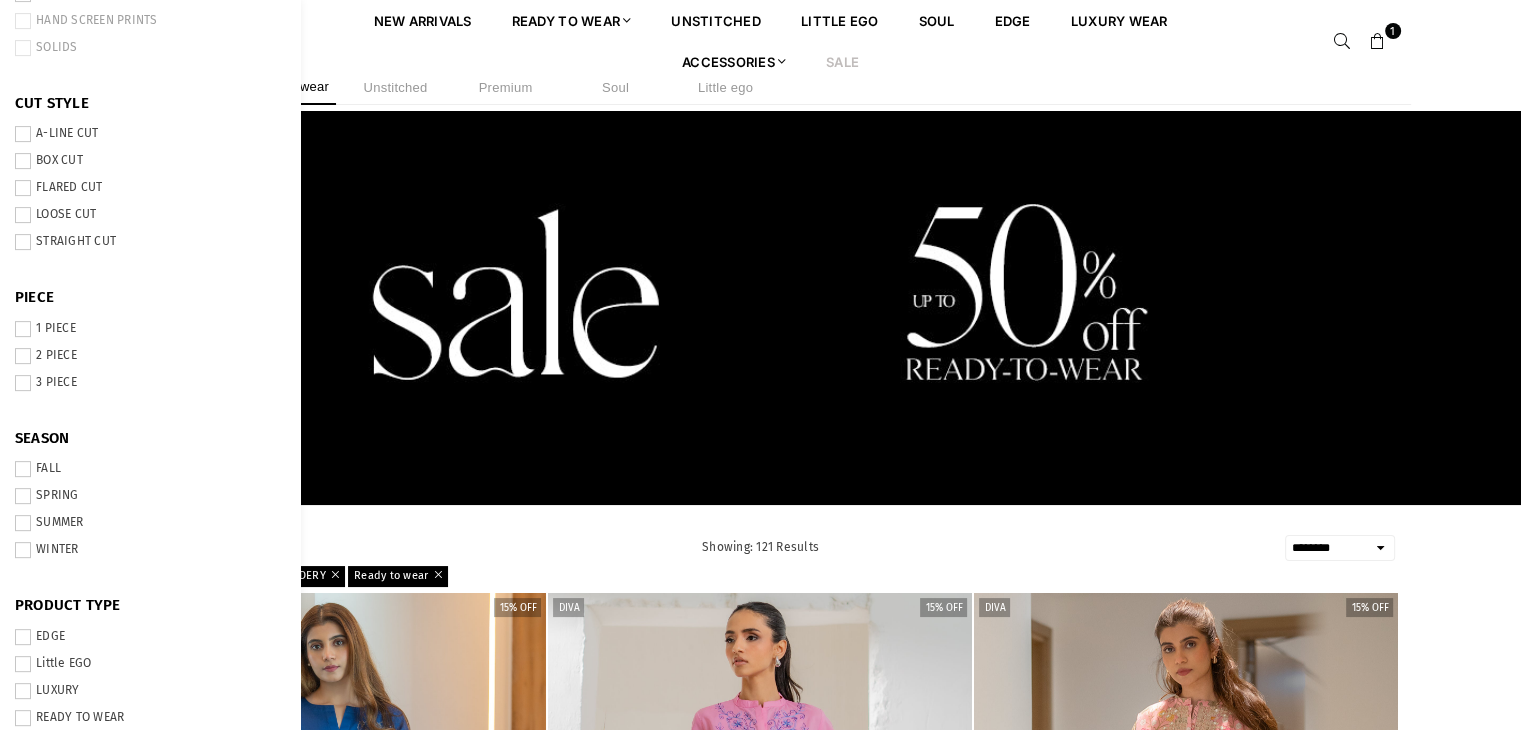 click at bounding box center (23, 329) 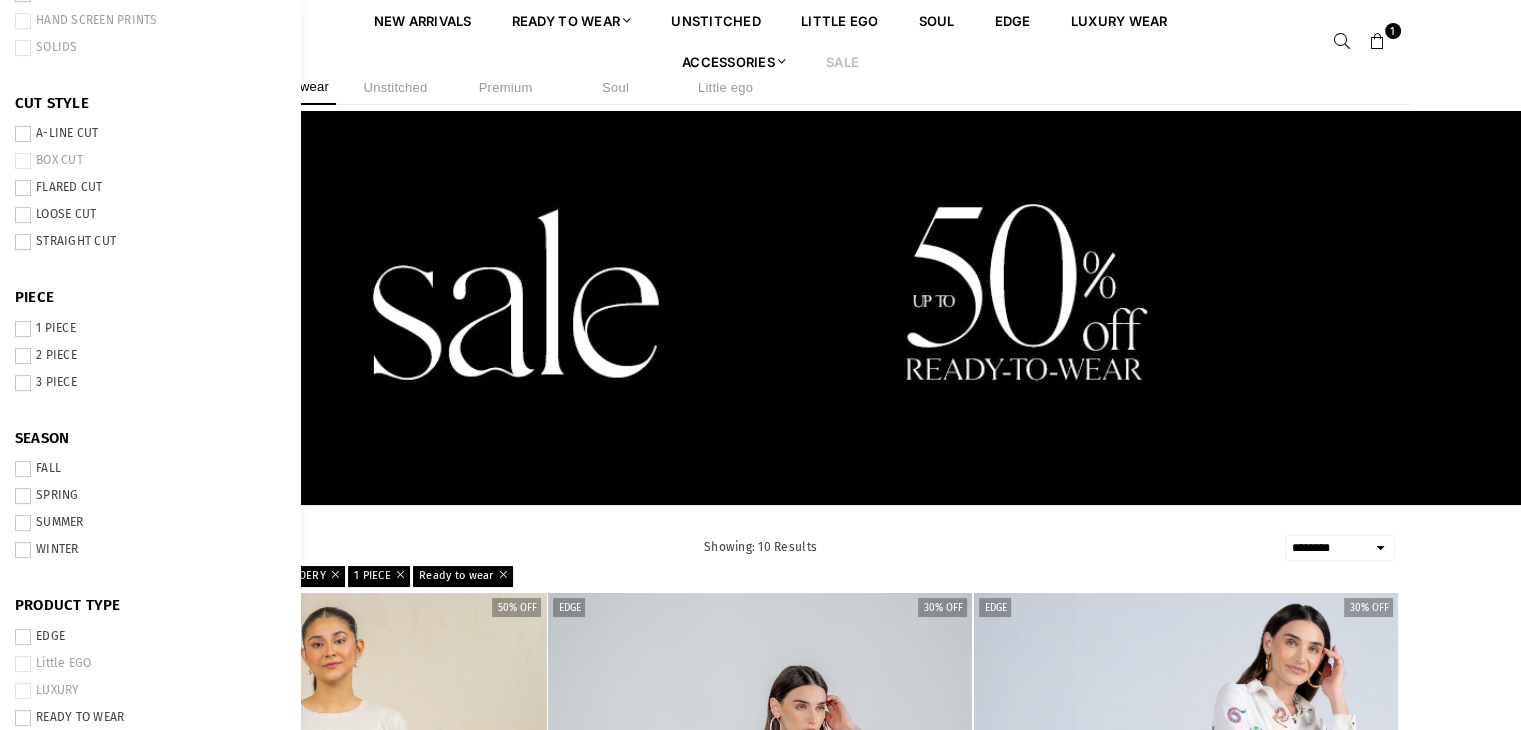click on "**********" at bounding box center (761, 1632) 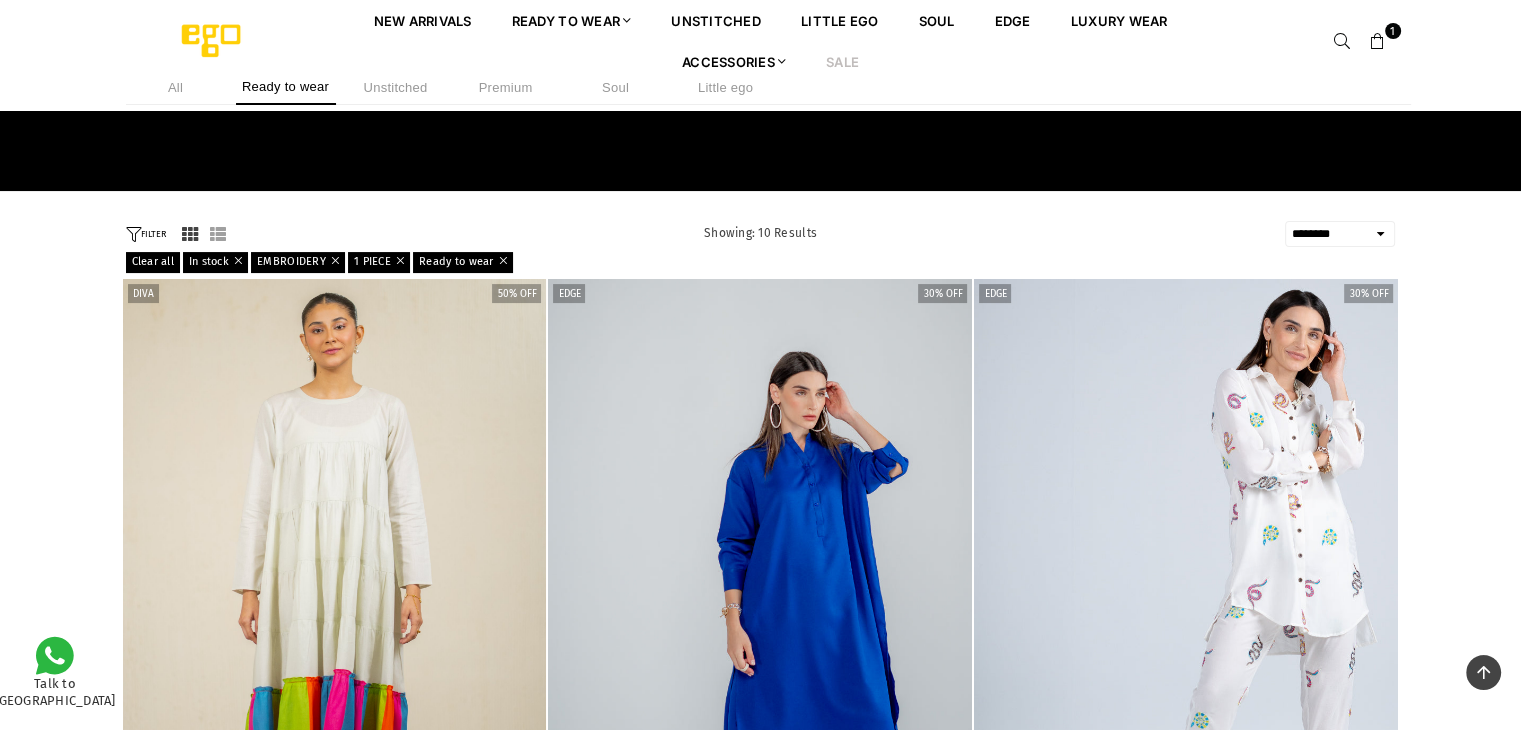 scroll, scrollTop: 0, scrollLeft: 0, axis: both 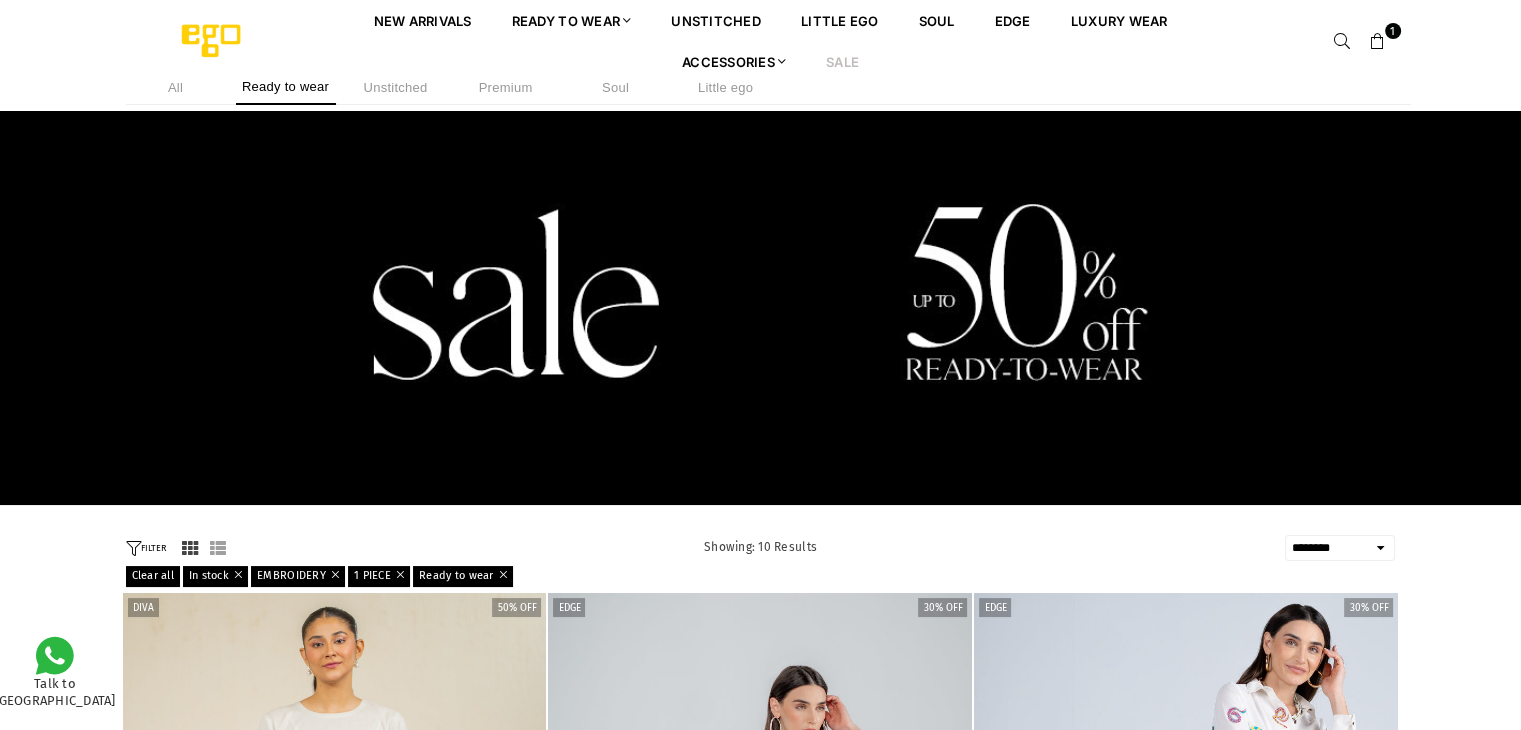 click on "1 PIECE" at bounding box center (379, 576) 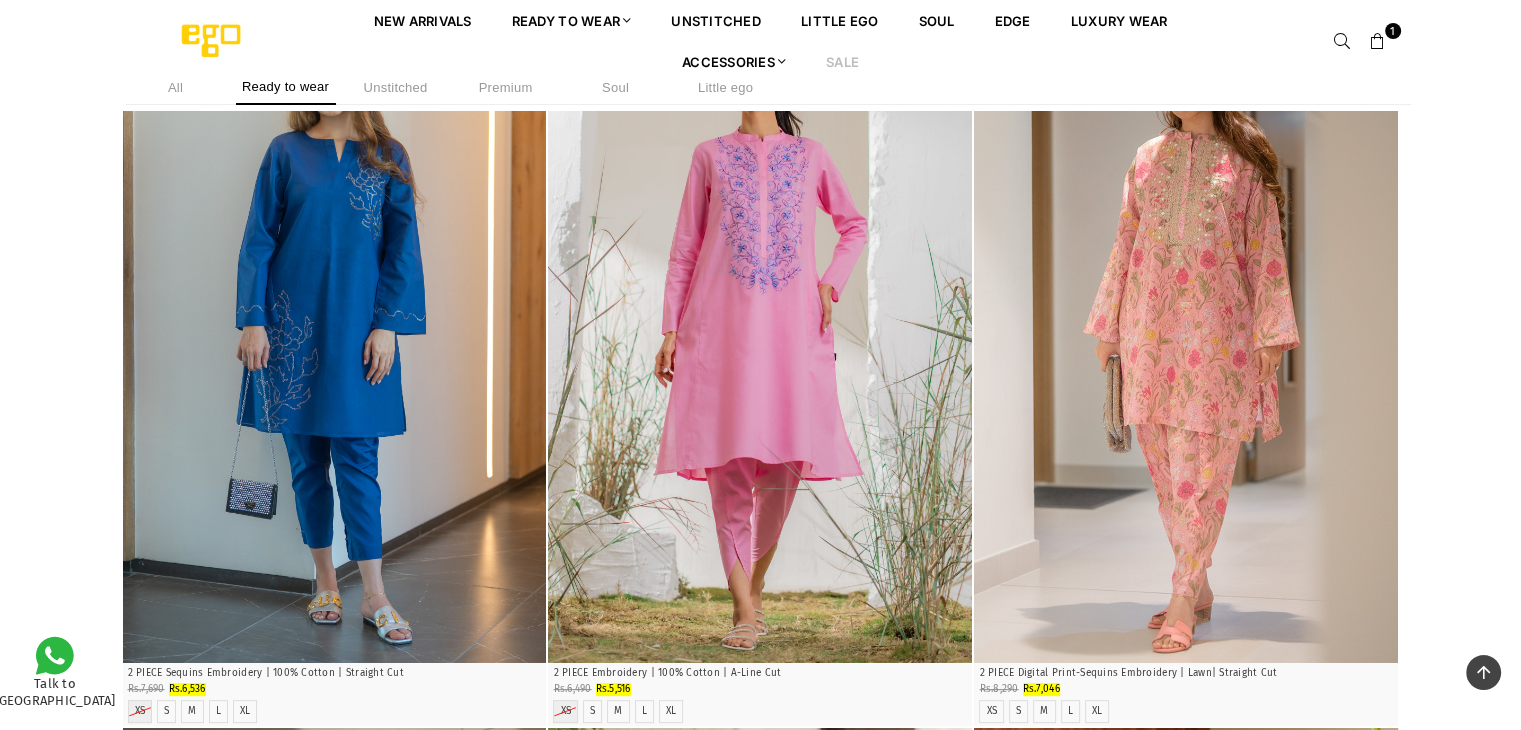 scroll, scrollTop: 232, scrollLeft: 0, axis: vertical 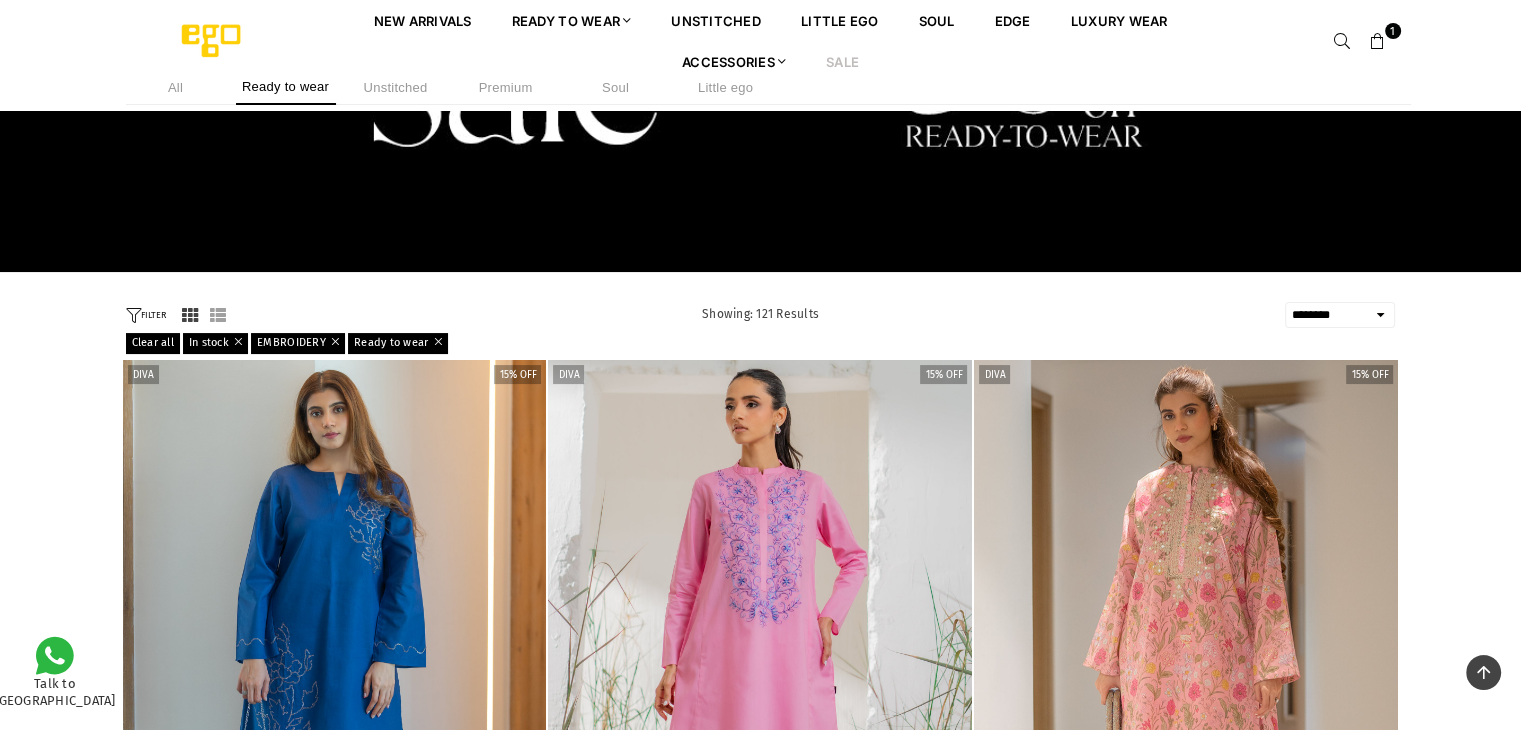 click at bounding box center (133, 315) 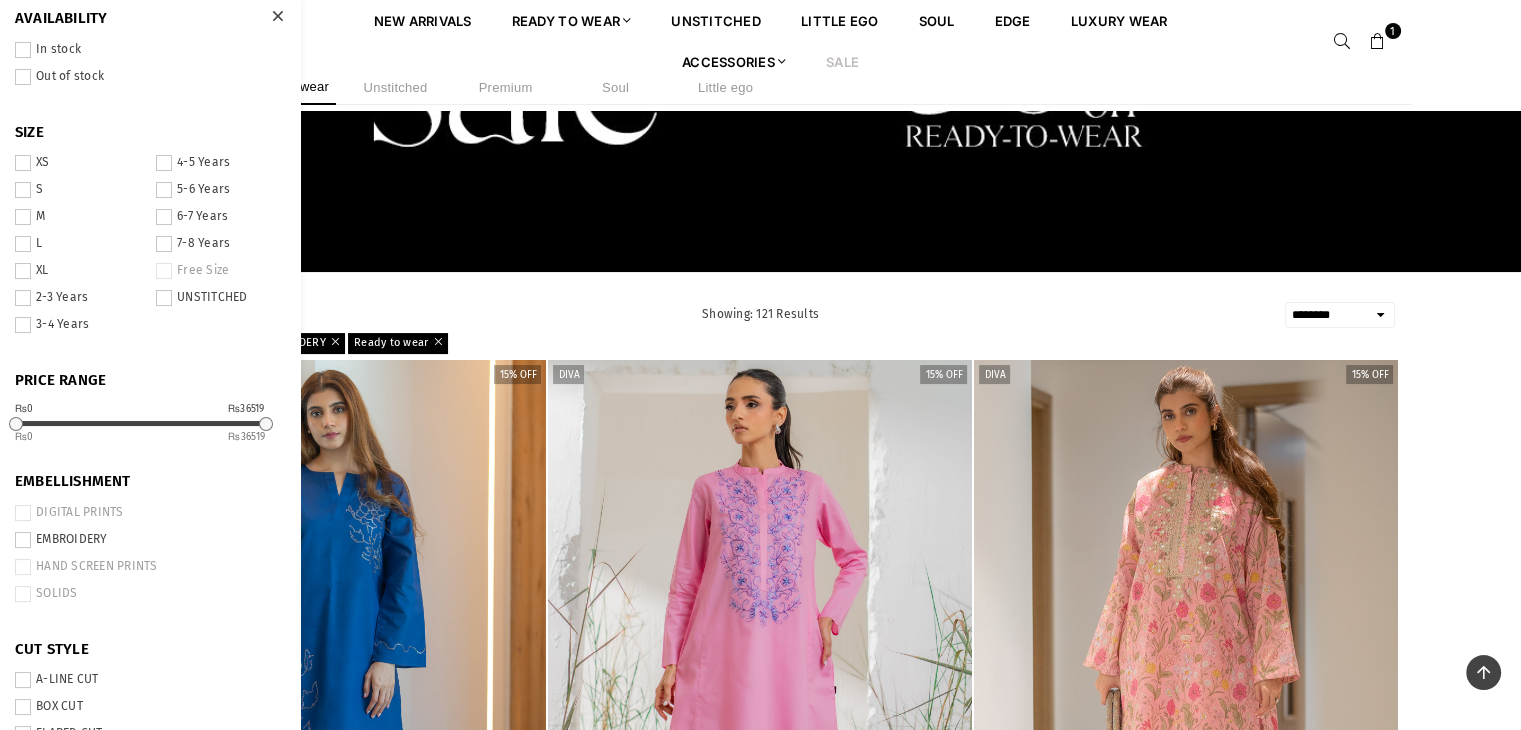 scroll, scrollTop: 0, scrollLeft: 0, axis: both 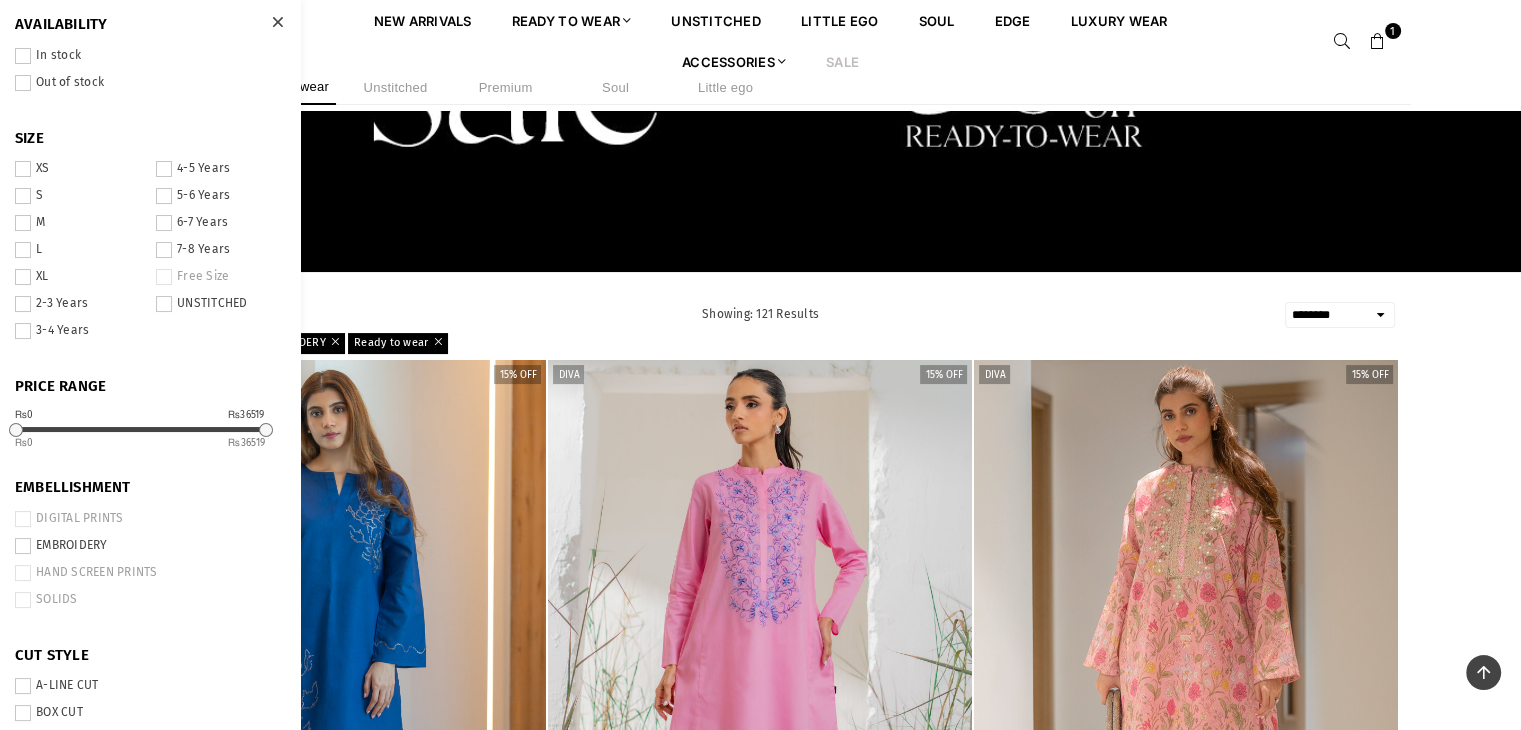 drag, startPoint x: 244, startPoint y: 429, endPoint x: 221, endPoint y: 427, distance: 23.086792 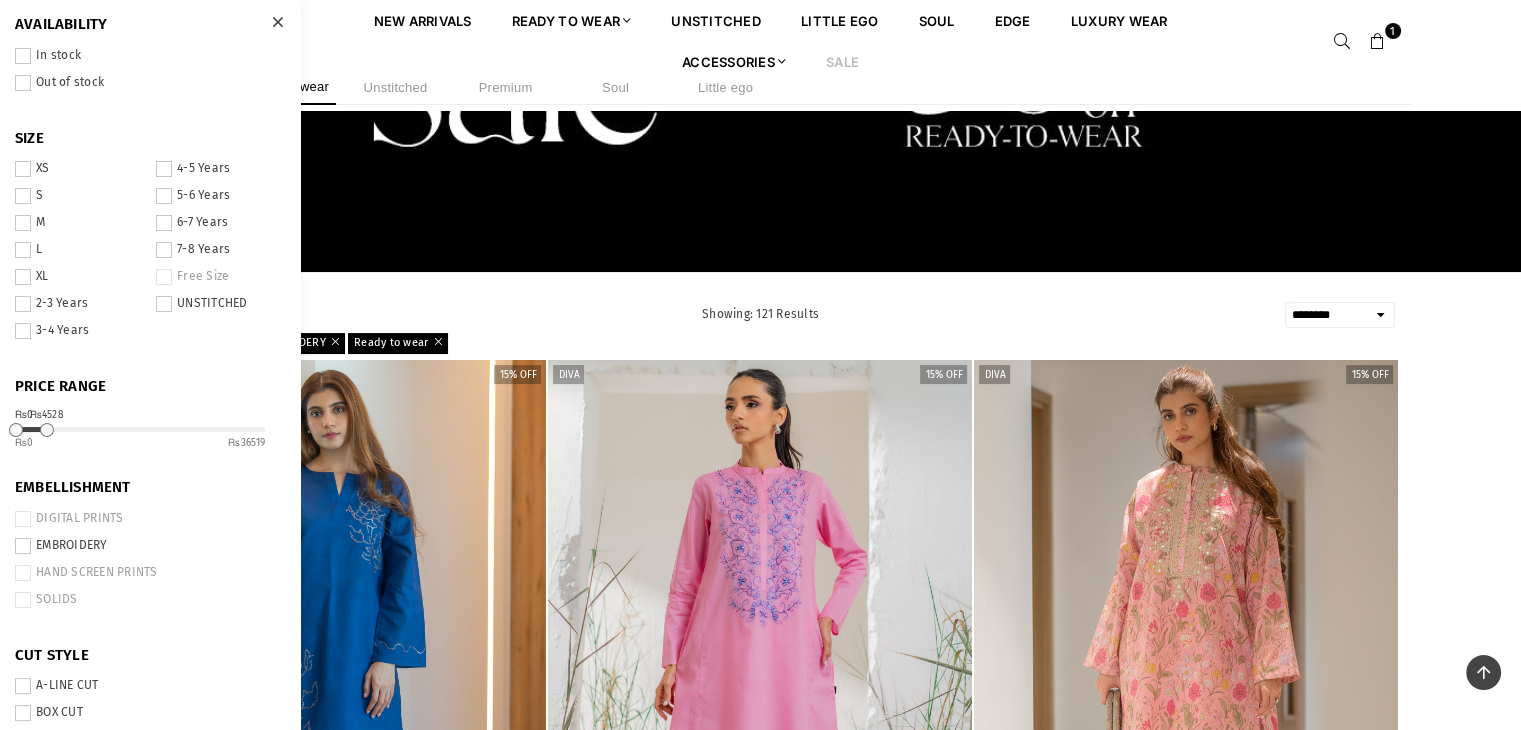 drag, startPoint x: 262, startPoint y: 428, endPoint x: 46, endPoint y: 436, distance: 216.1481 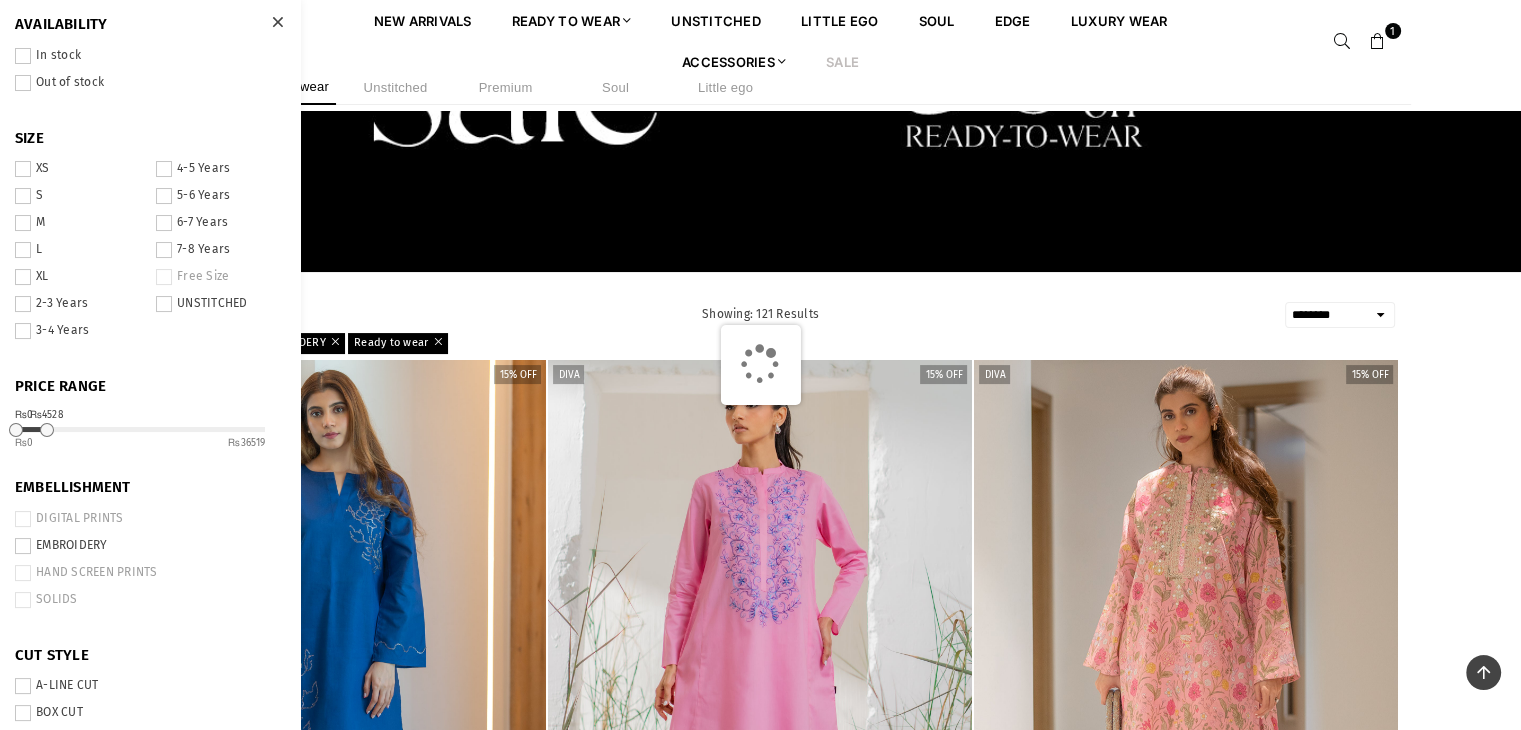 click on "**********" at bounding box center (761, 315) 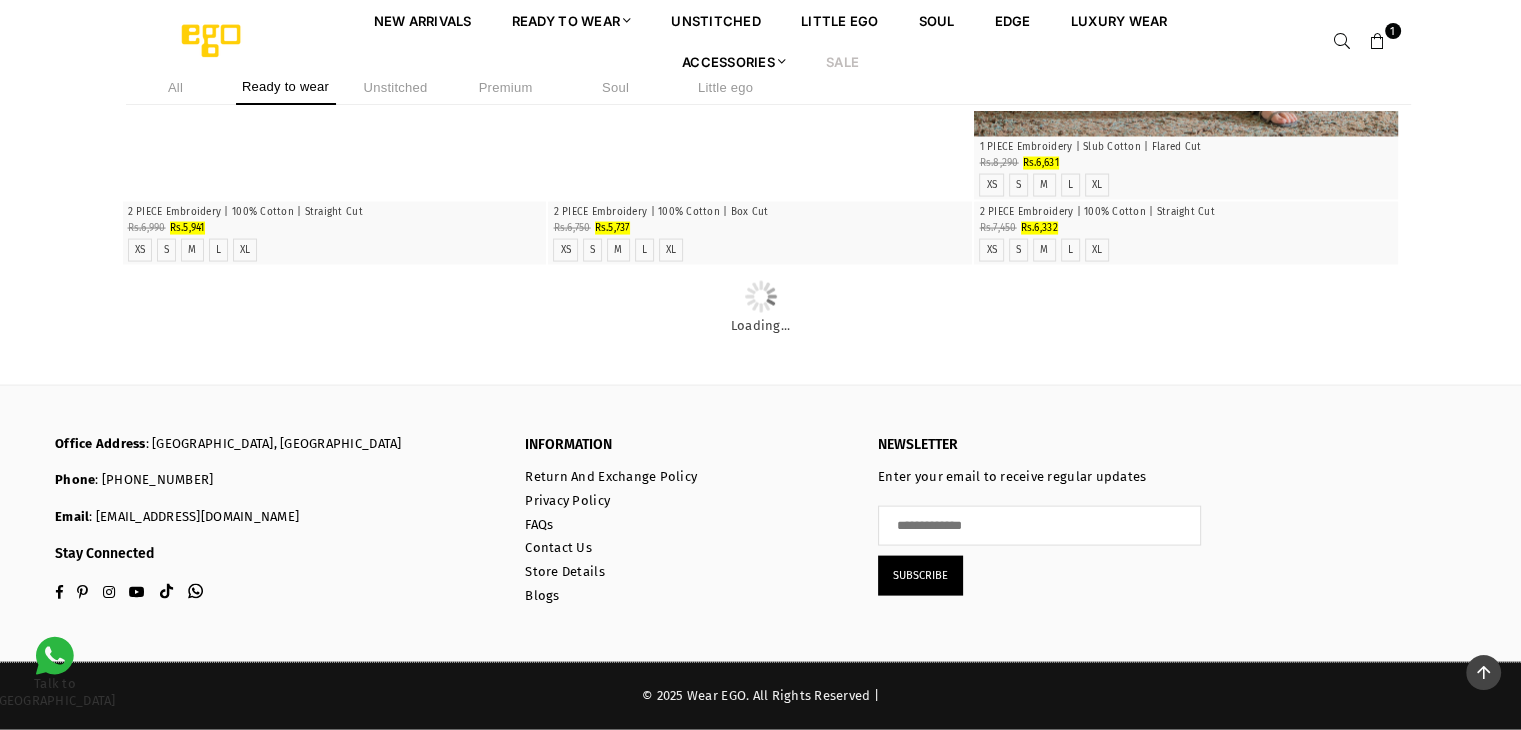 scroll, scrollTop: 22429, scrollLeft: 0, axis: vertical 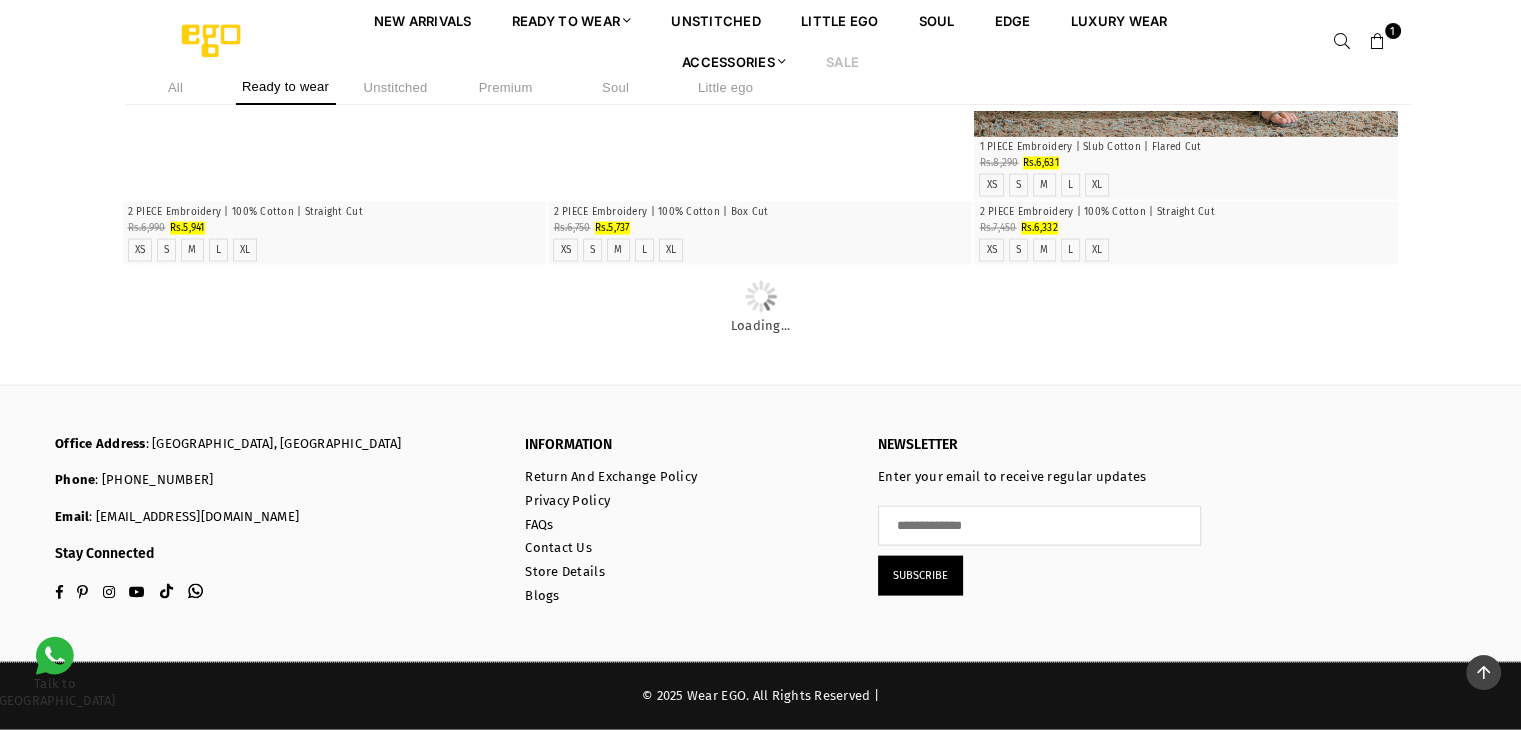 click on "**********" at bounding box center (760, -9181) 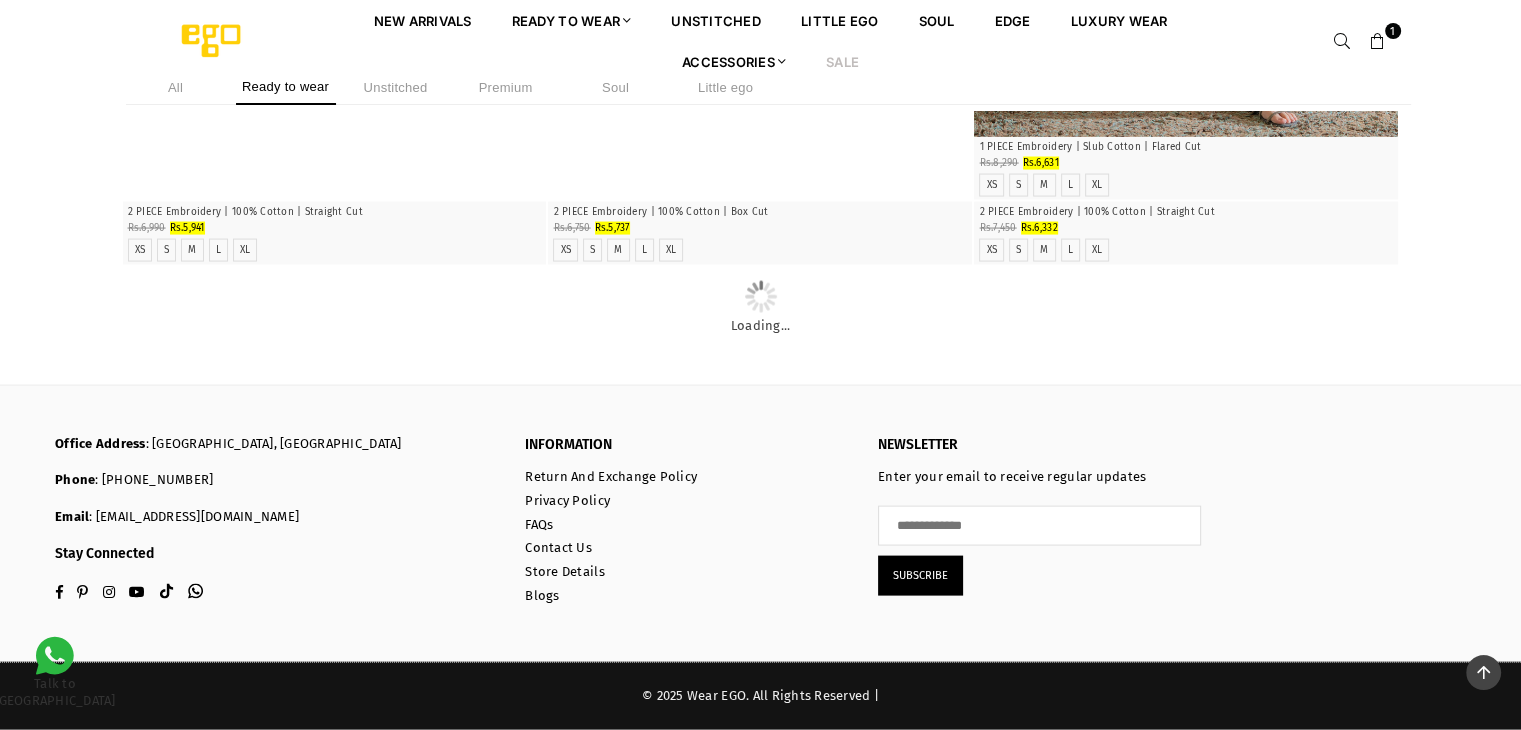 scroll, scrollTop: 24400, scrollLeft: 0, axis: vertical 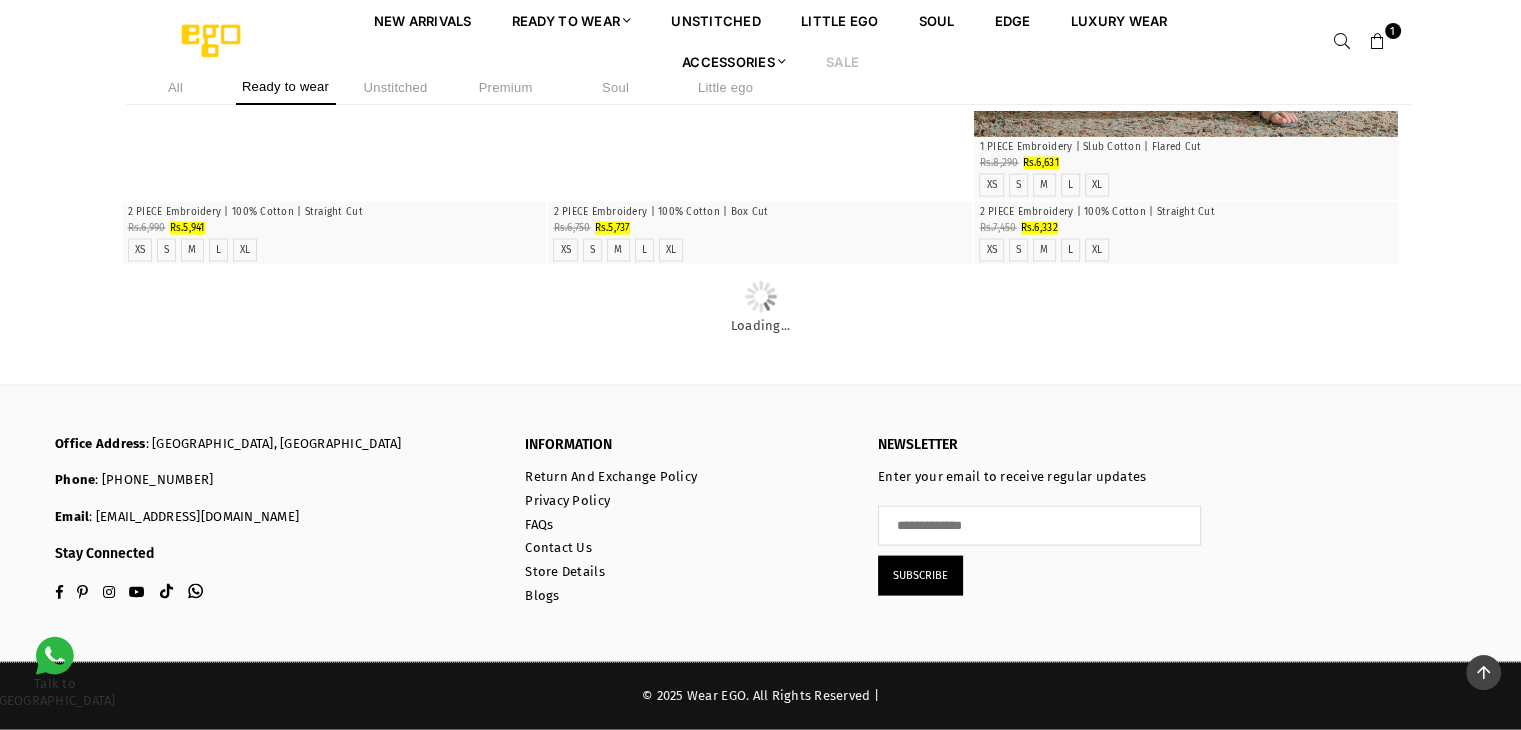 click on "1" at bounding box center (1378, 41) 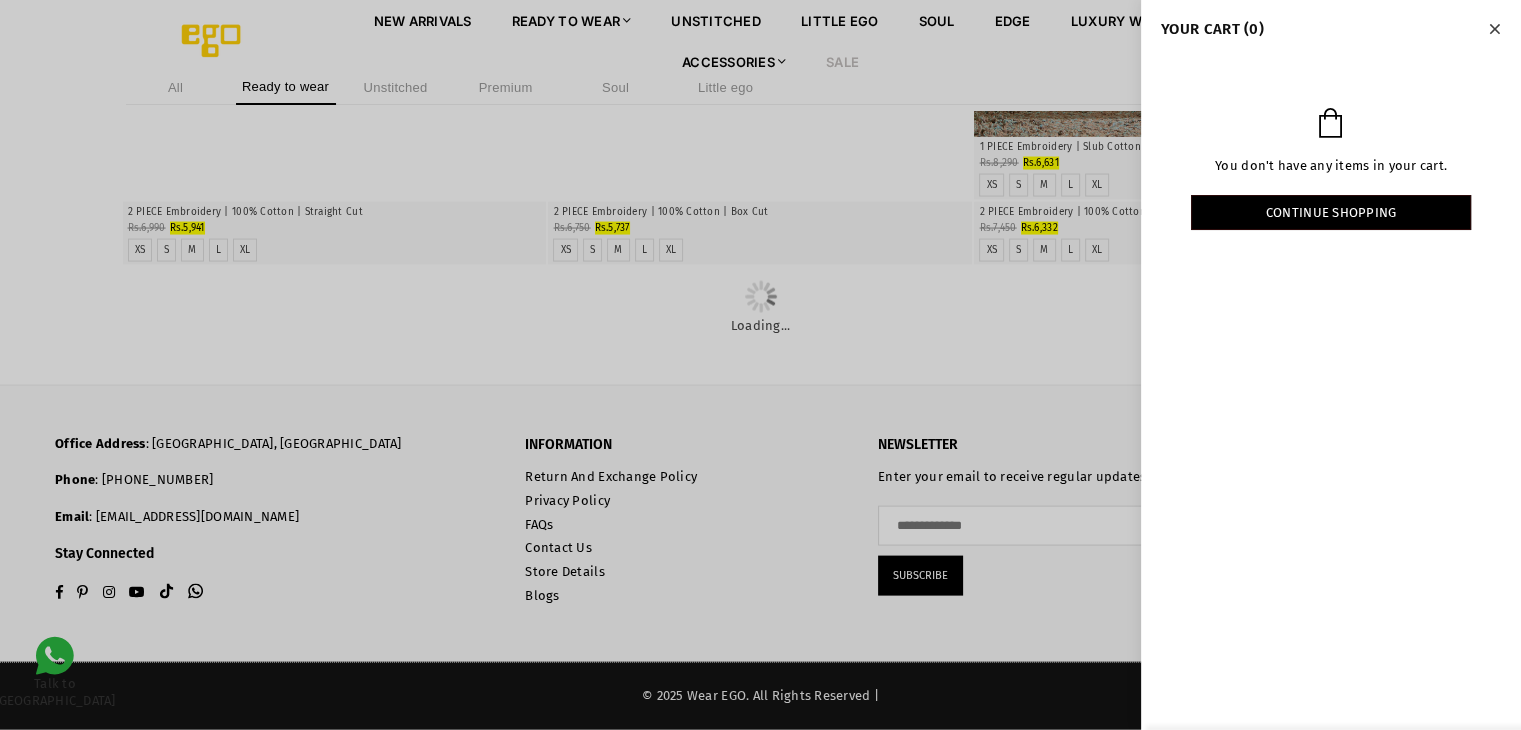 click at bounding box center (760, 365) 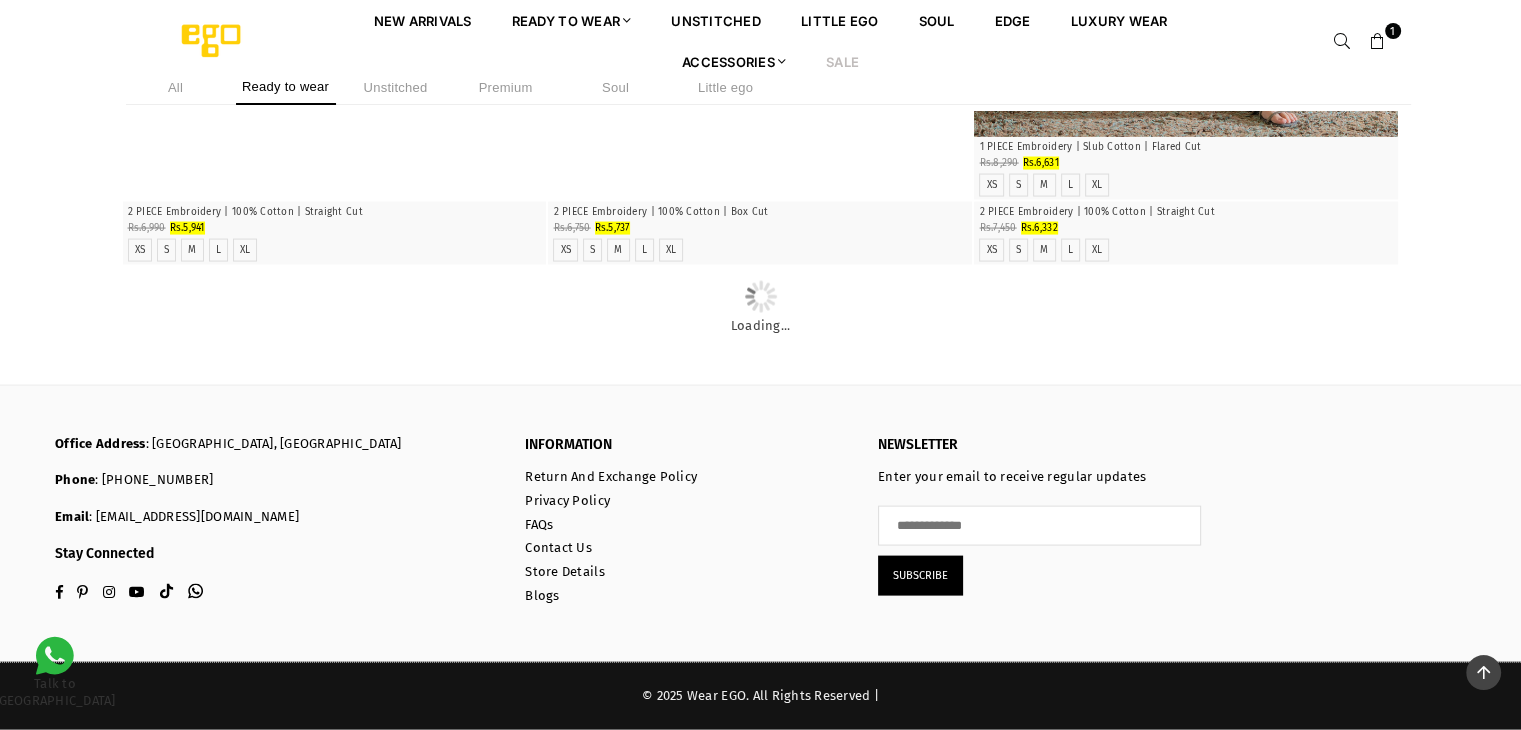 scroll, scrollTop: 20751, scrollLeft: 0, axis: vertical 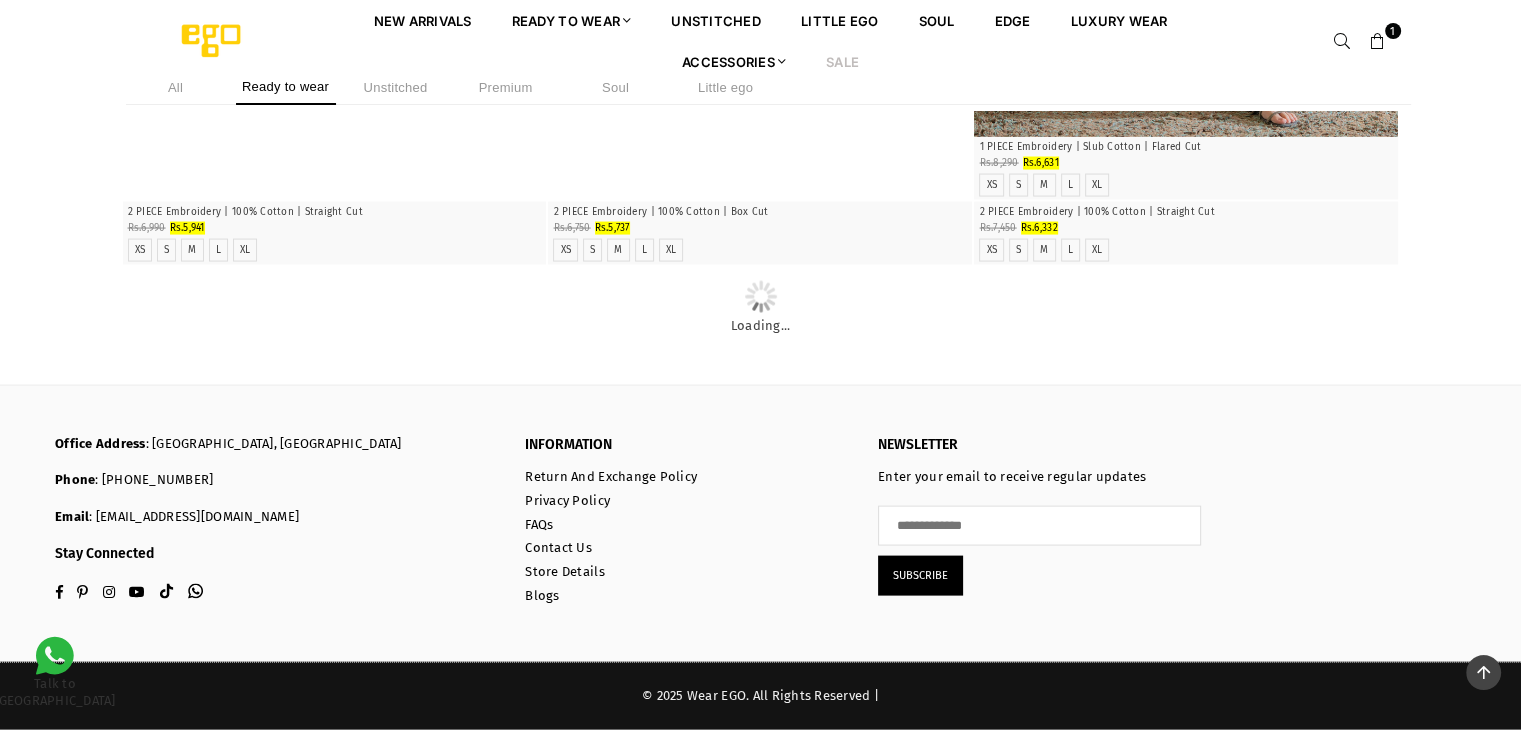 click at bounding box center (1378, 42) 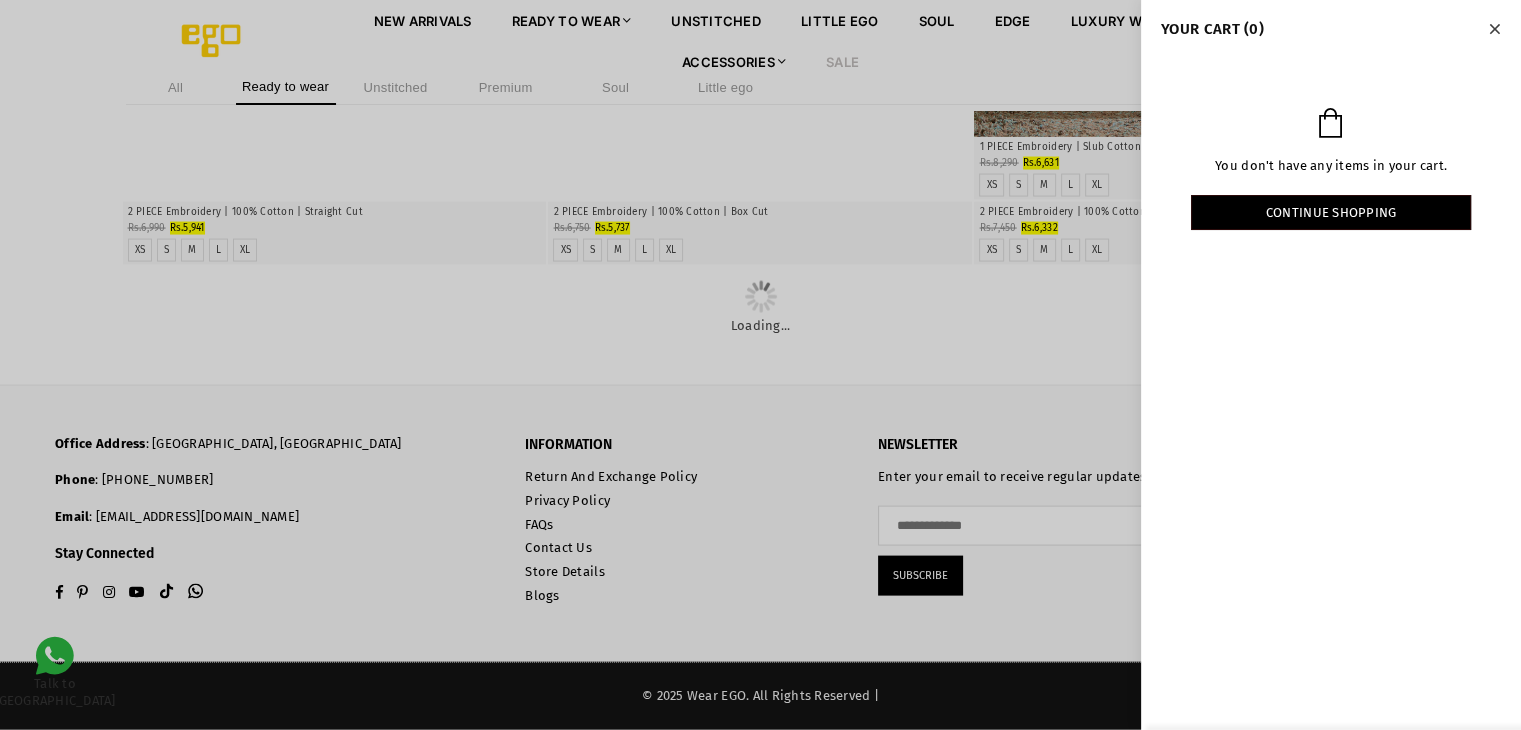 scroll, scrollTop: 20304, scrollLeft: 0, axis: vertical 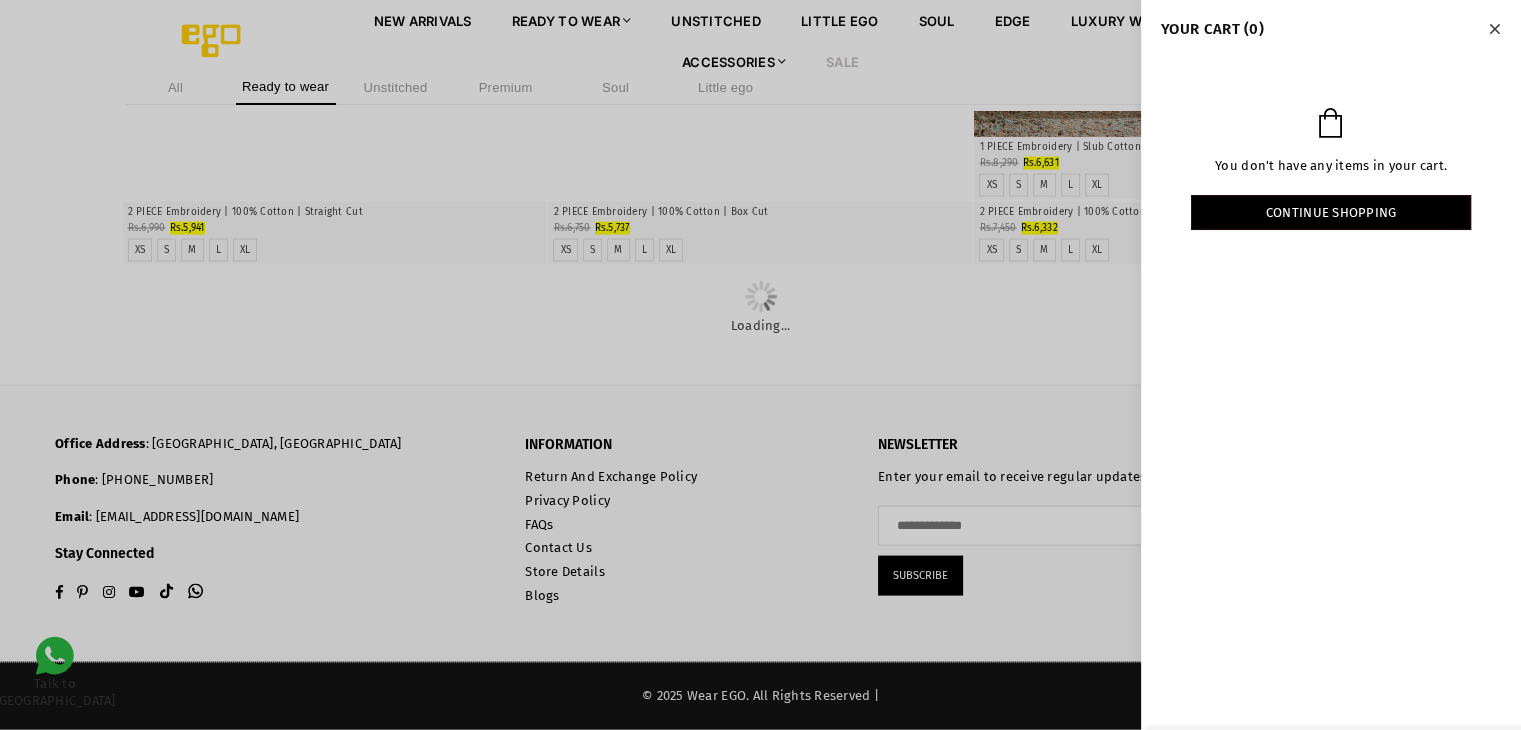 click on "YOUR CART (0)" at bounding box center [1331, 29] 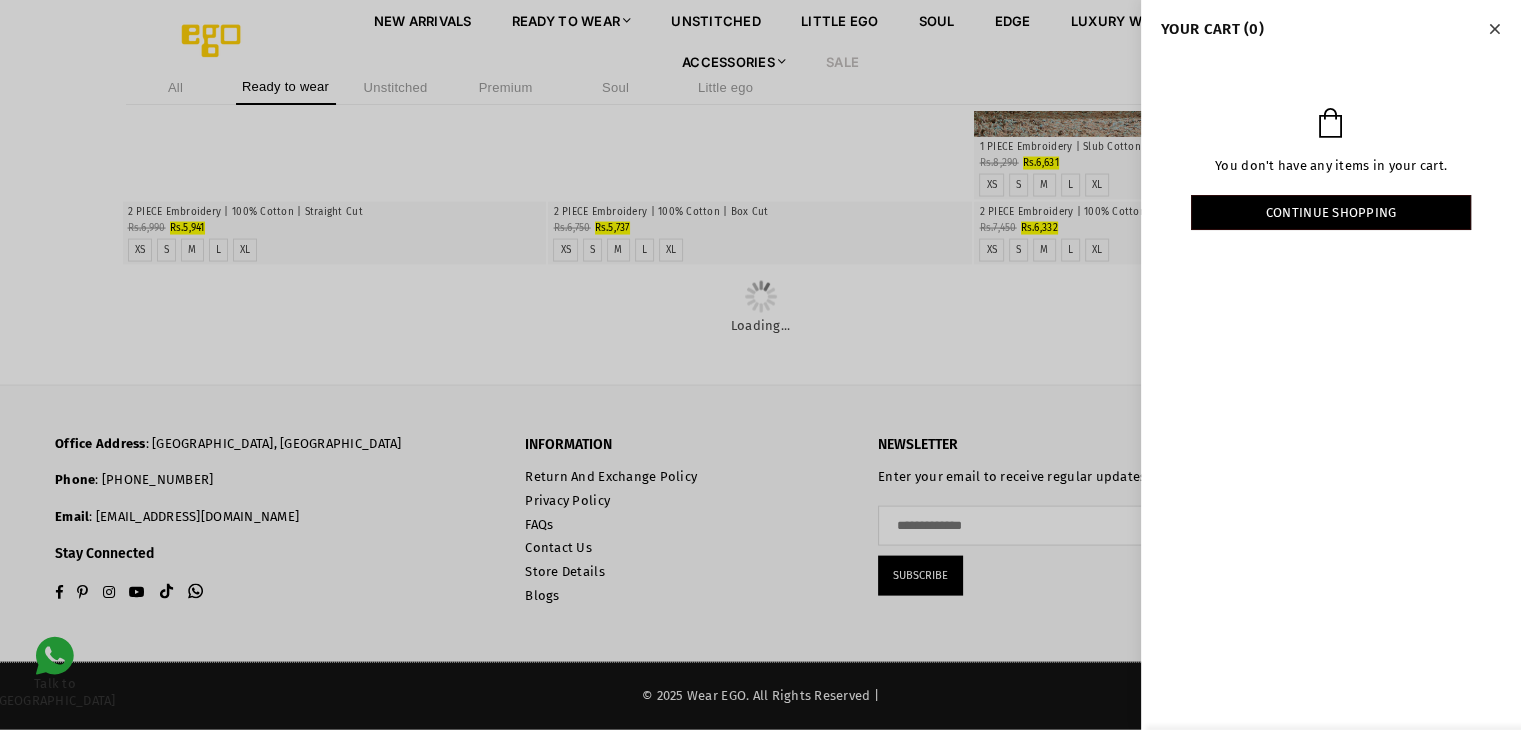 click at bounding box center (1494, 29) 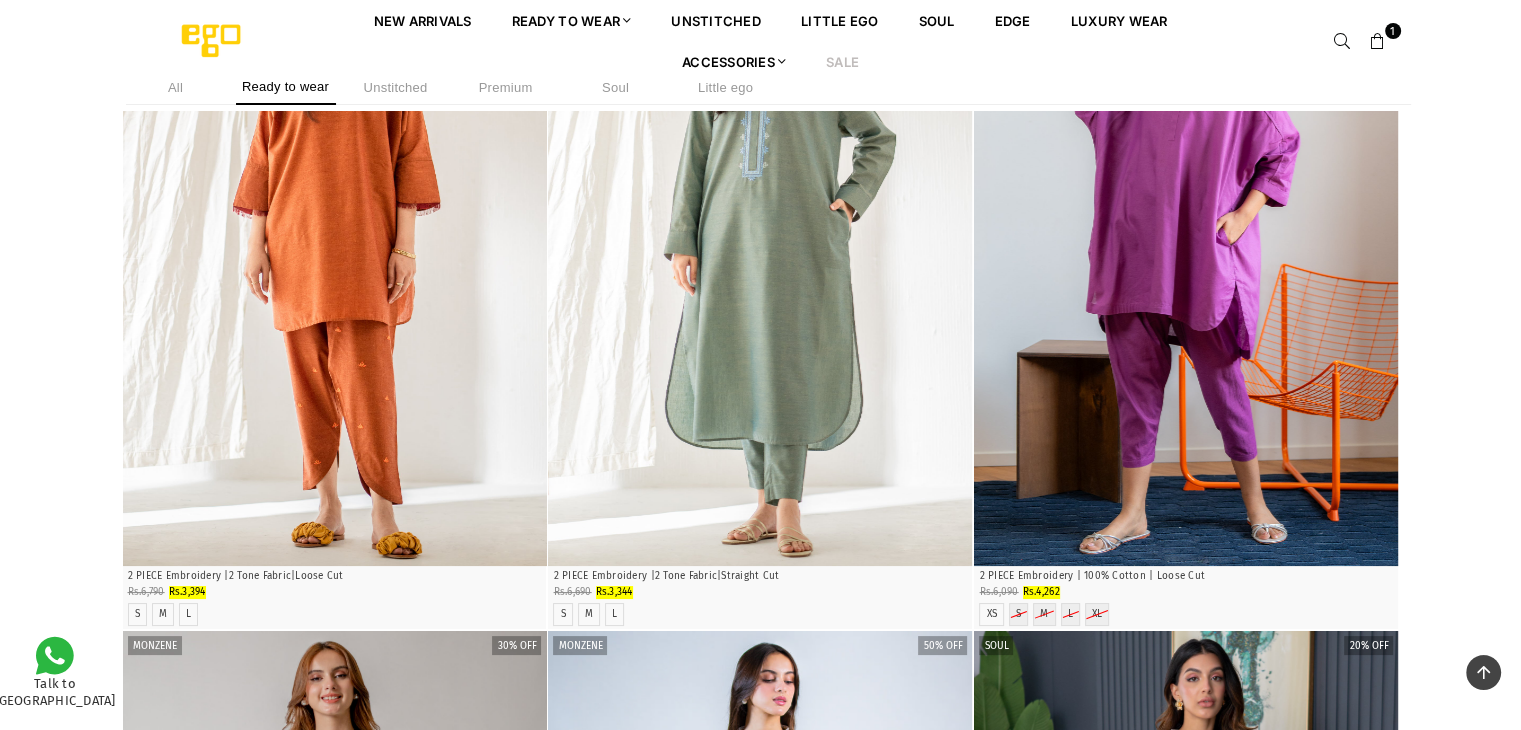 scroll, scrollTop: 7701, scrollLeft: 0, axis: vertical 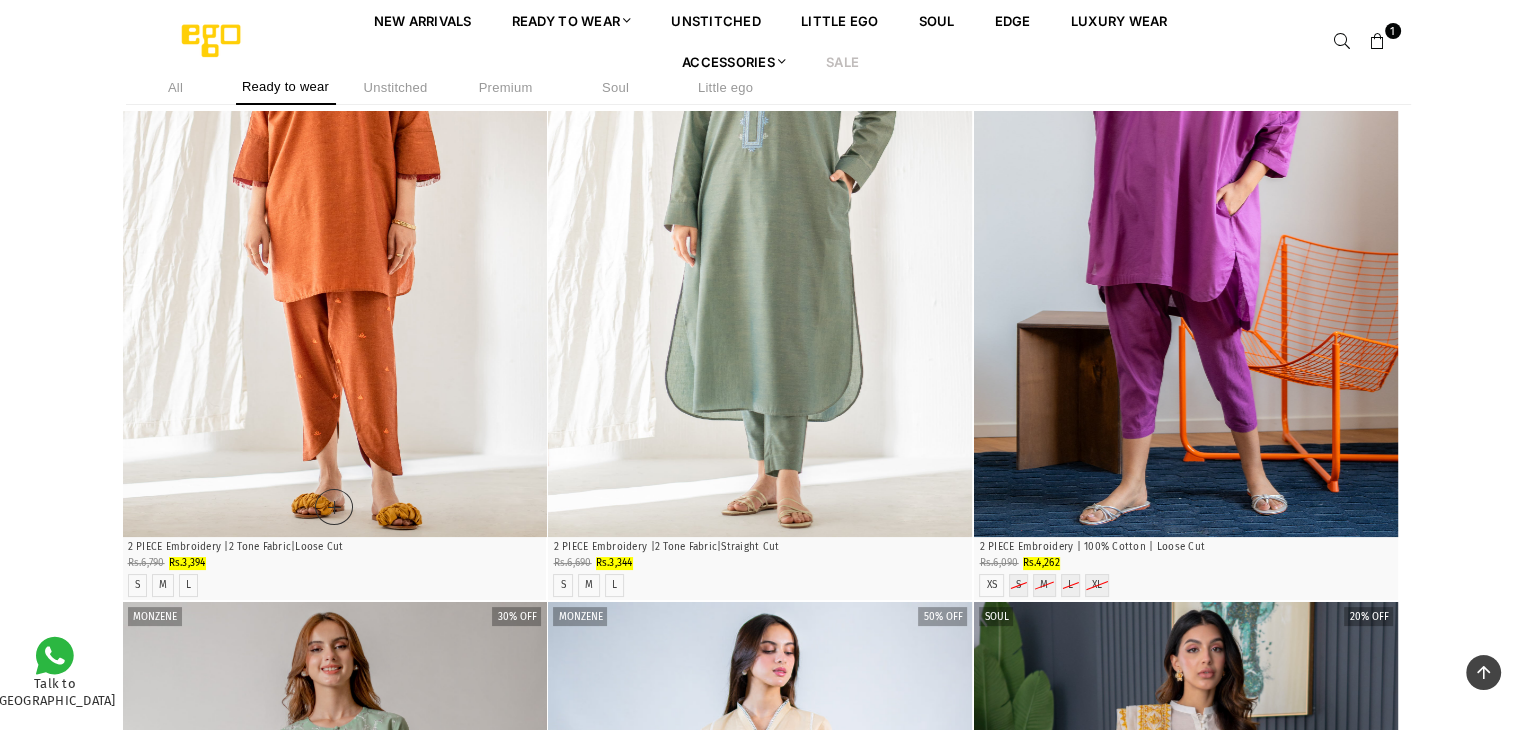 click at bounding box center (335, 219) 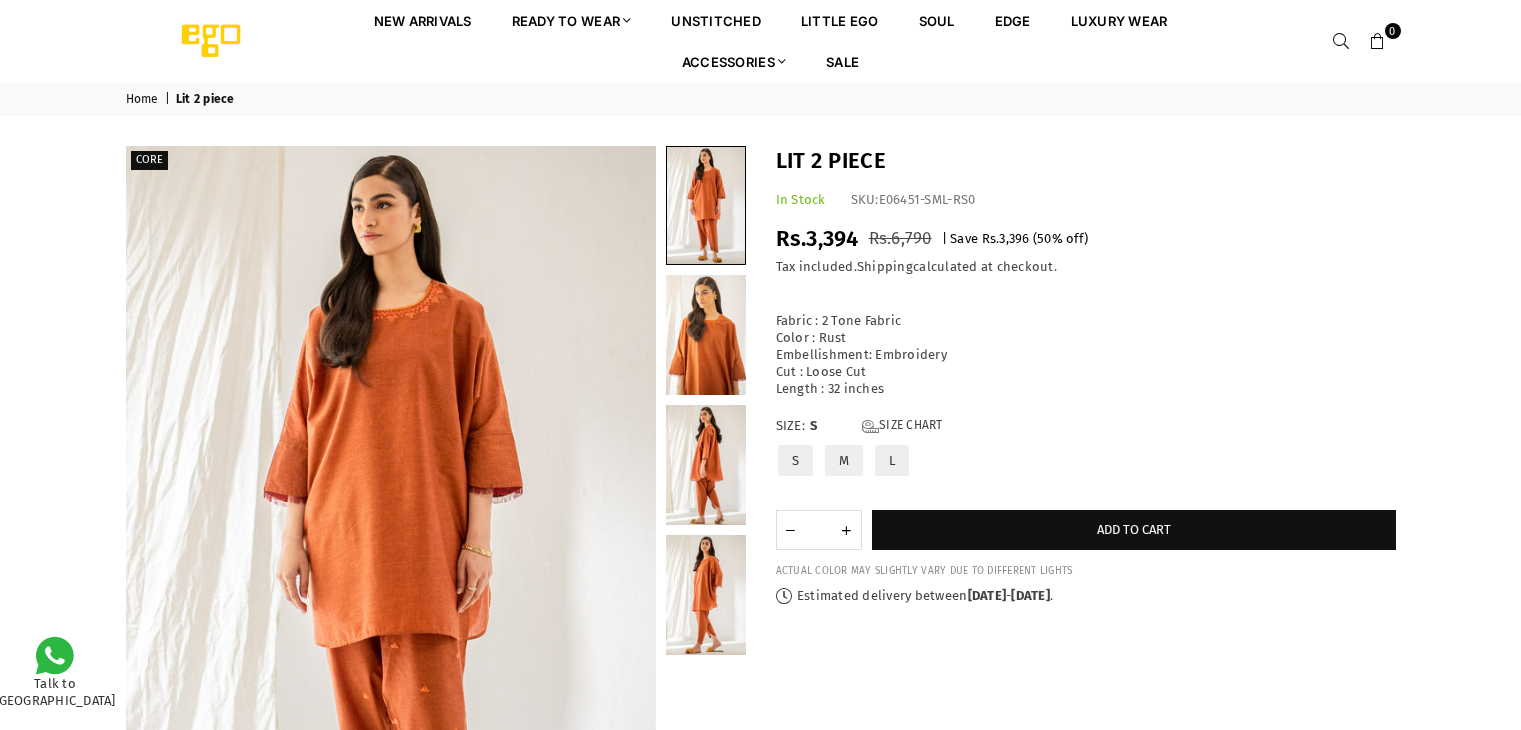 scroll, scrollTop: 0, scrollLeft: 0, axis: both 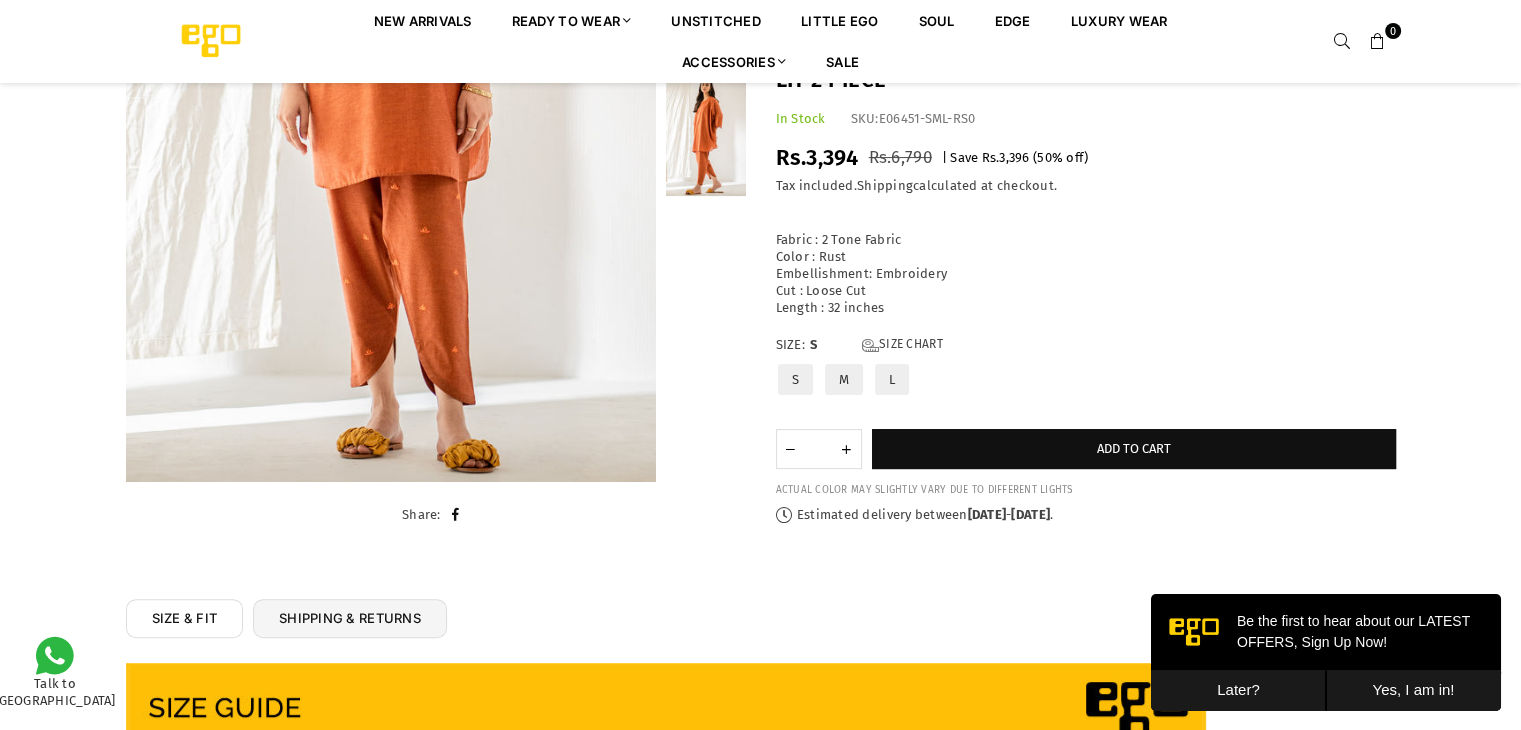 click on "M" at bounding box center [844, 379] 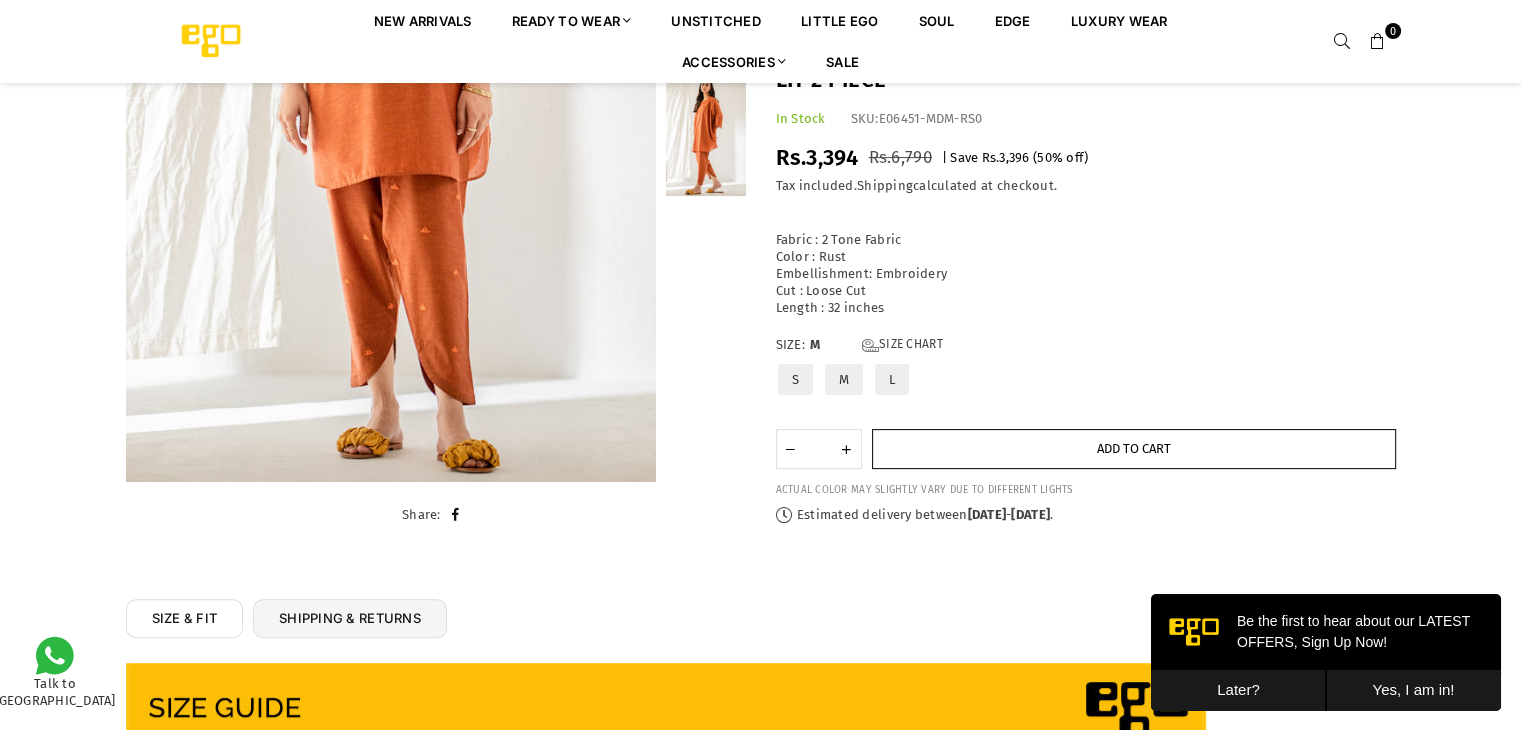 click on "Add to cart" at bounding box center [1134, 449] 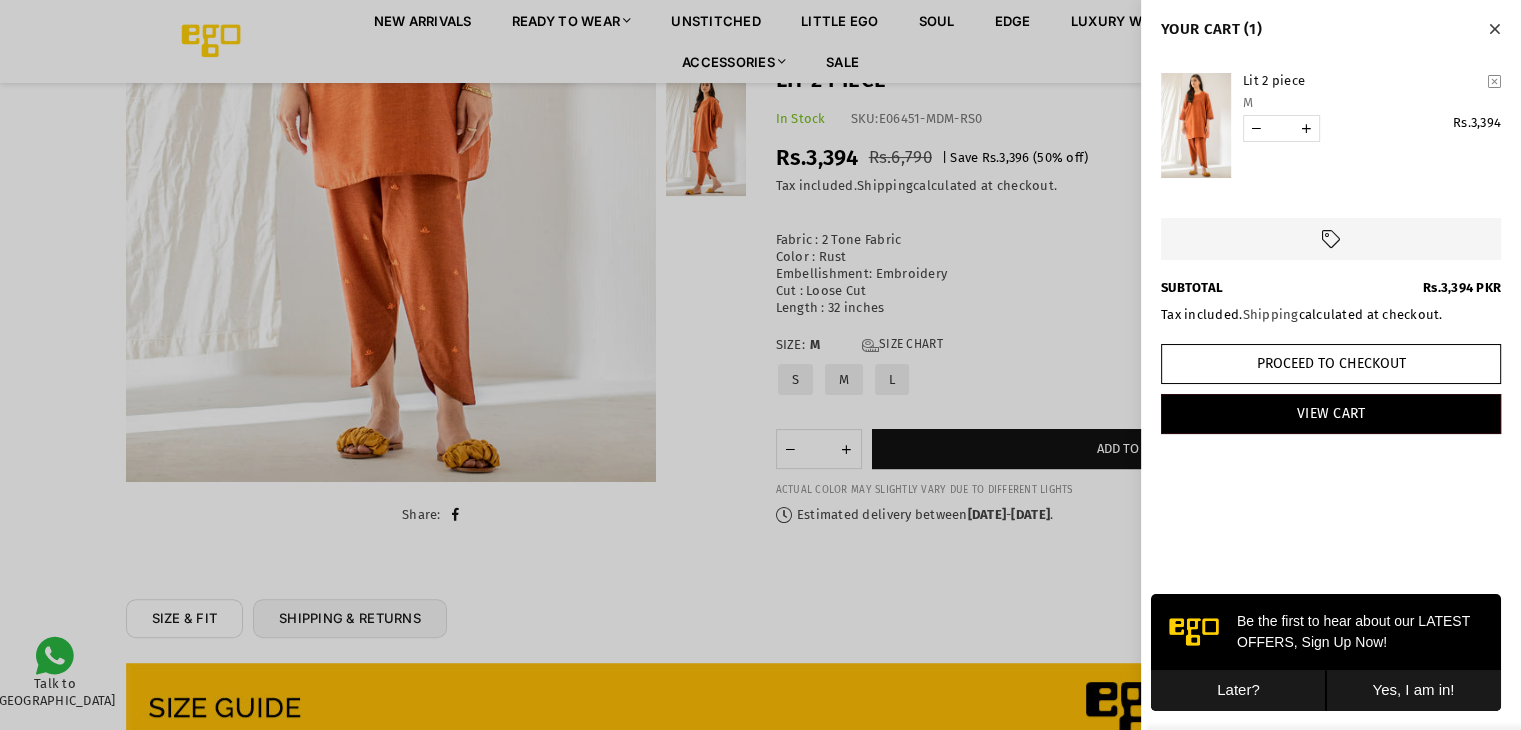 click at bounding box center (1494, 29) 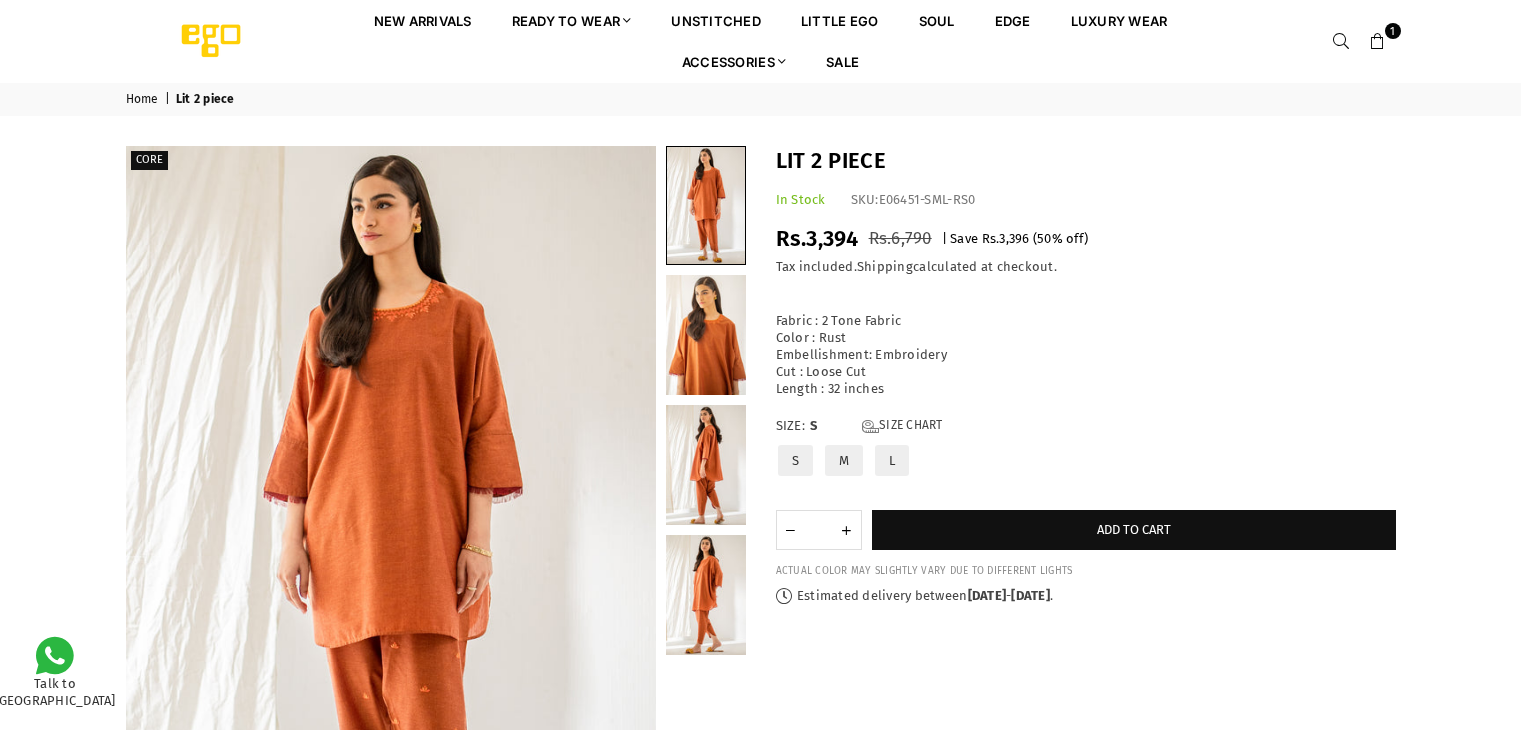 scroll, scrollTop: 0, scrollLeft: 0, axis: both 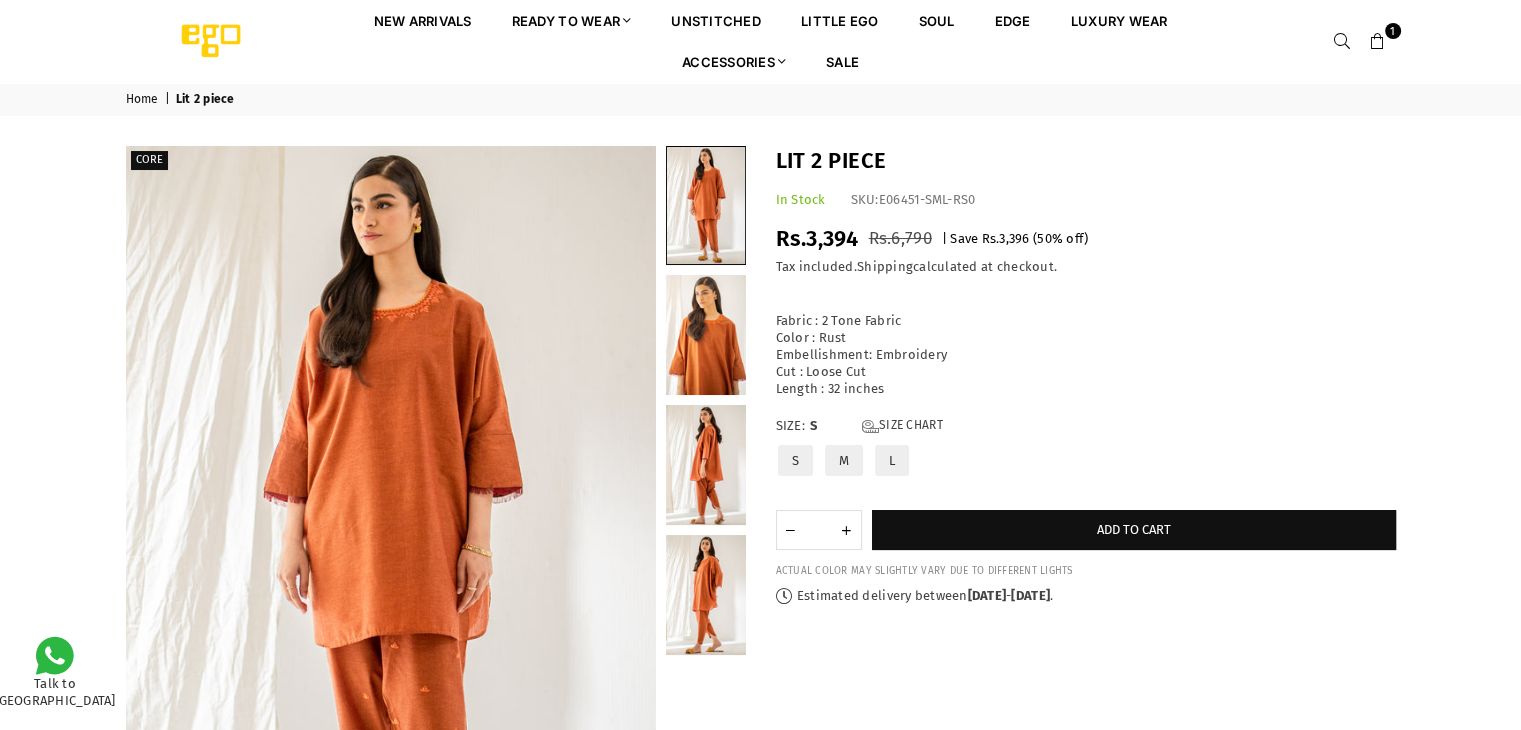 click on "M" at bounding box center (844, 460) 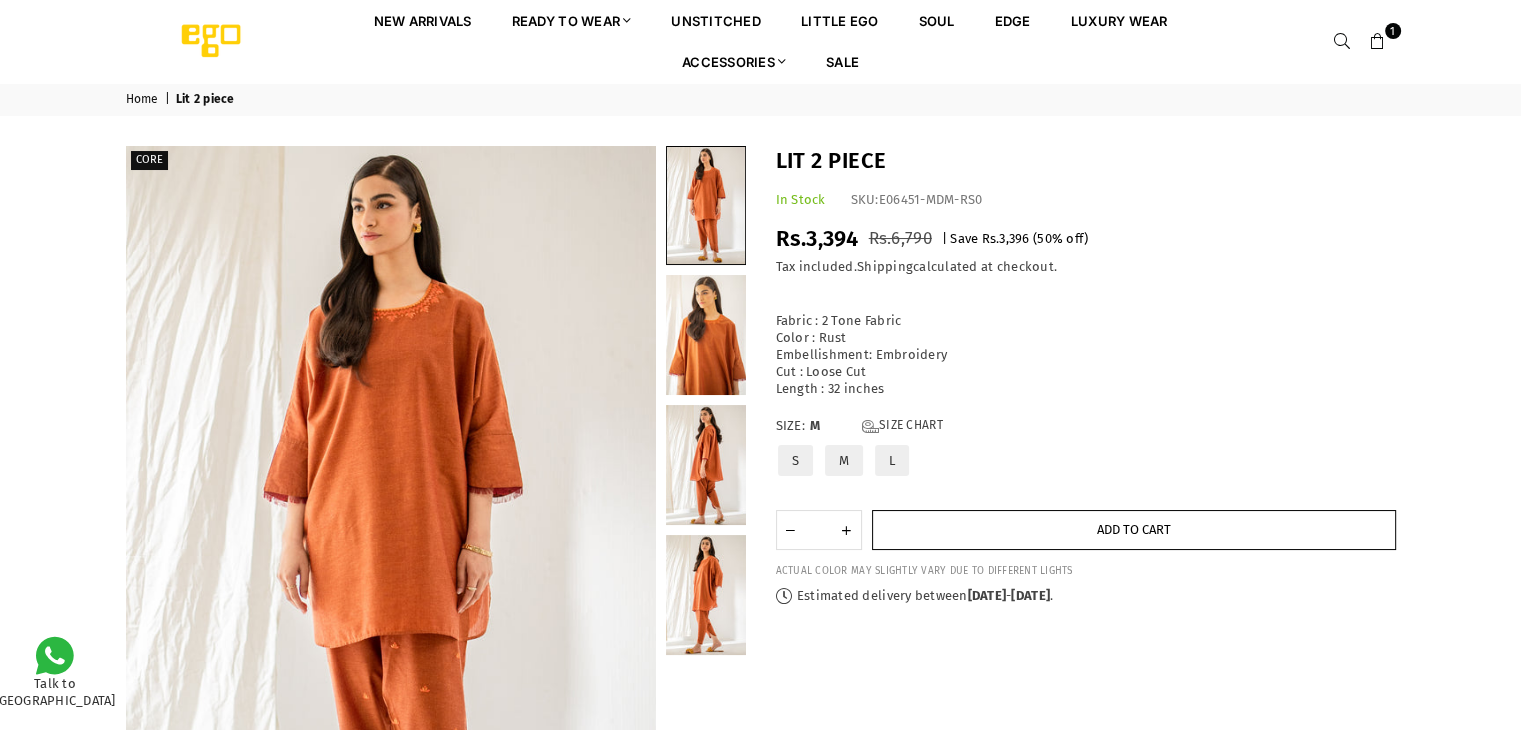 click on "Add to cart" at bounding box center (1134, 530) 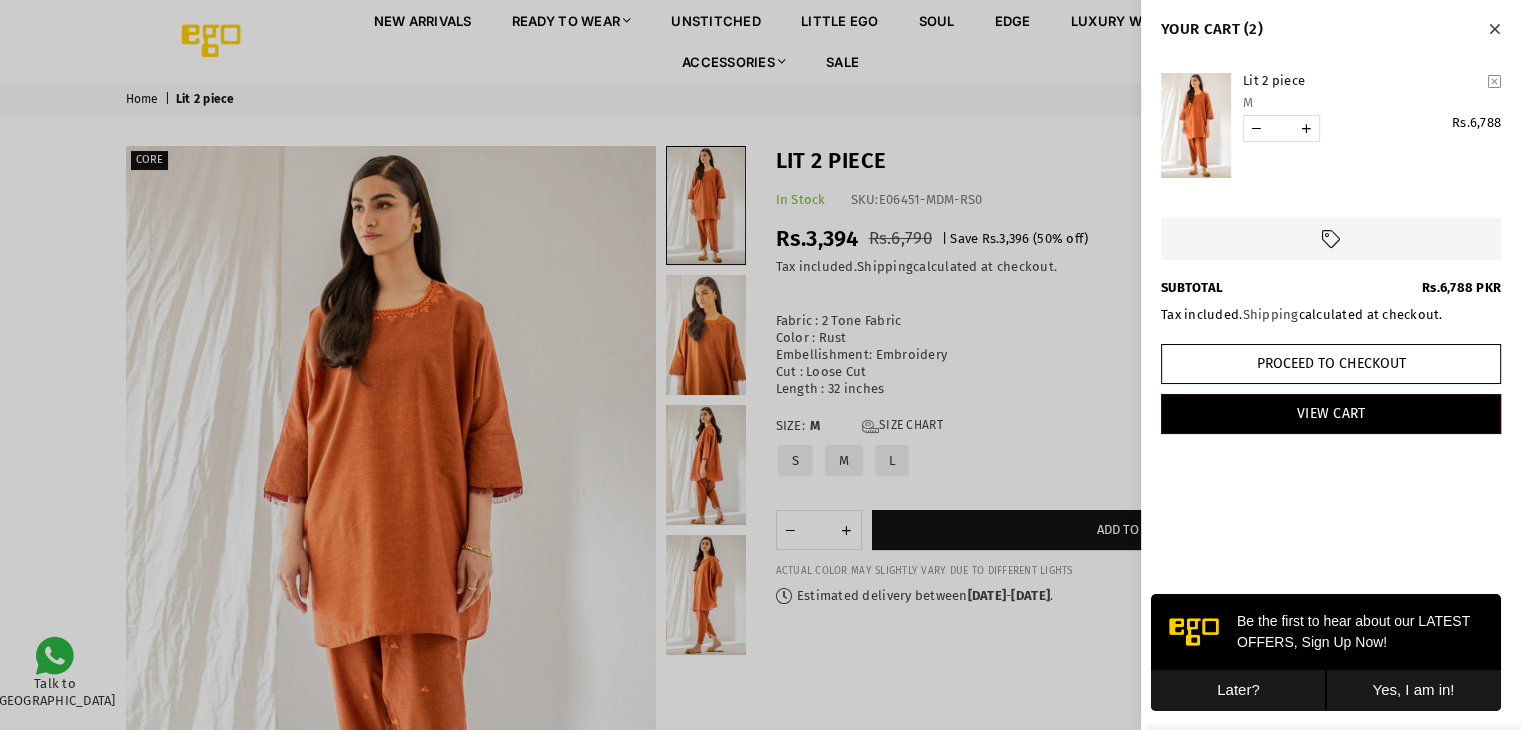 scroll, scrollTop: 0, scrollLeft: 0, axis: both 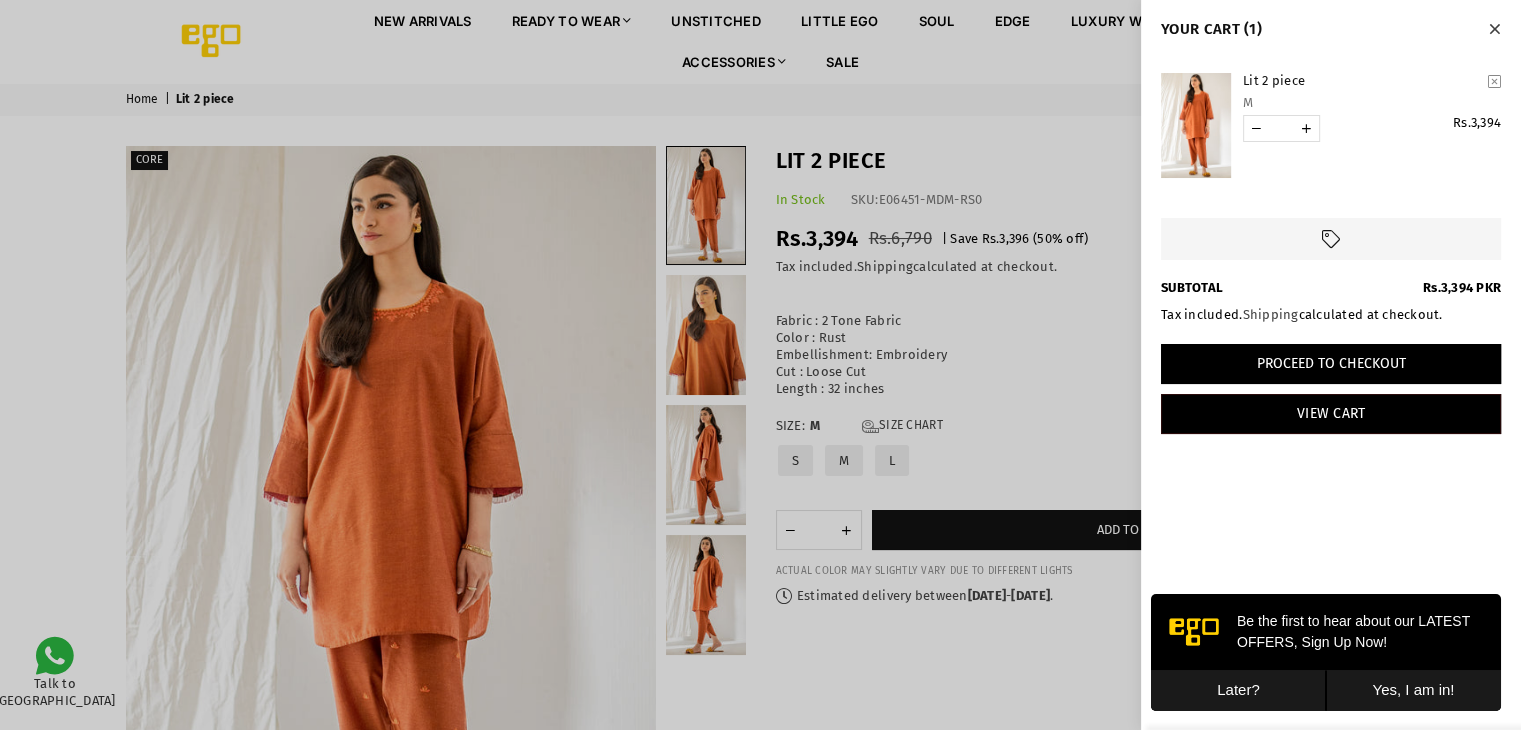 click on "Proceed to Checkout" at bounding box center (1331, 364) 